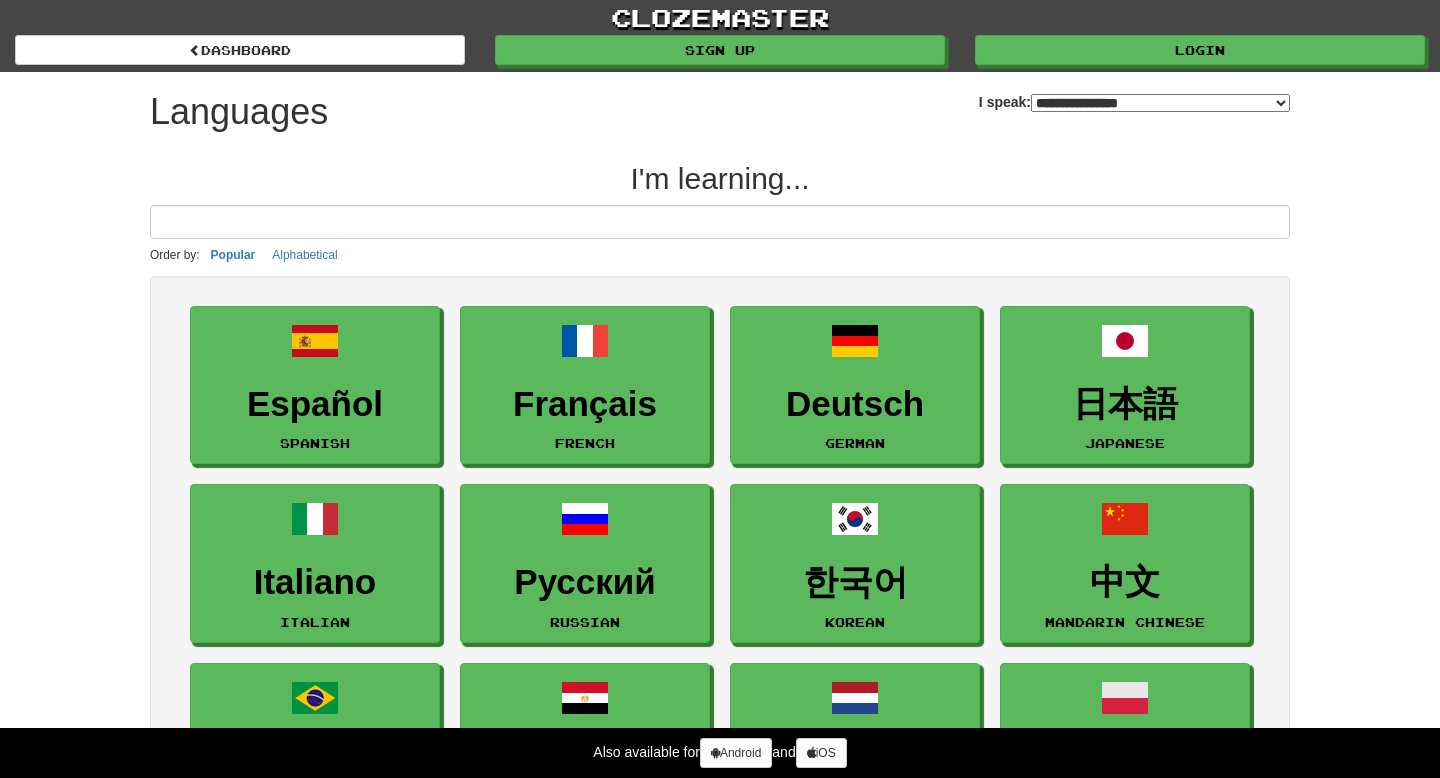 select on "*******" 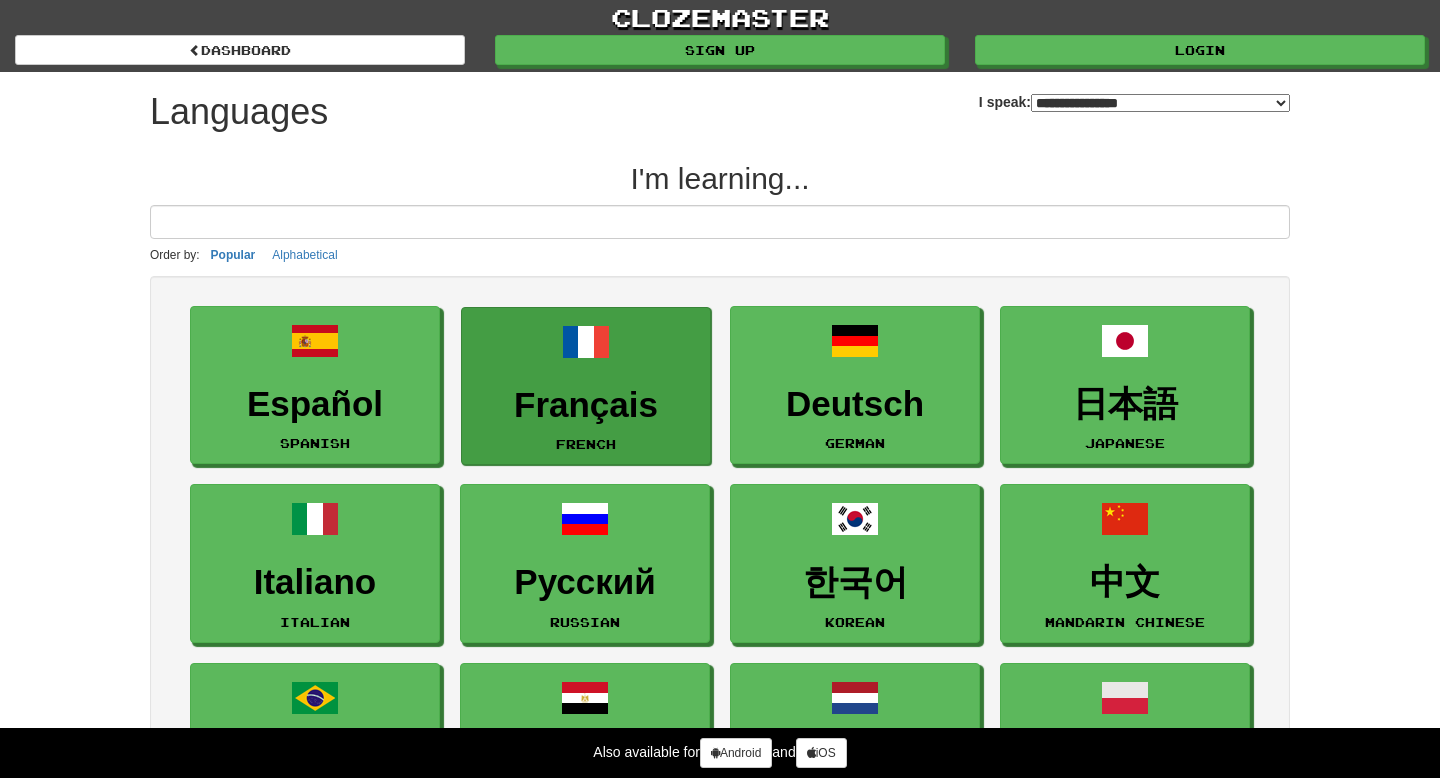 scroll, scrollTop: 0, scrollLeft: 0, axis: both 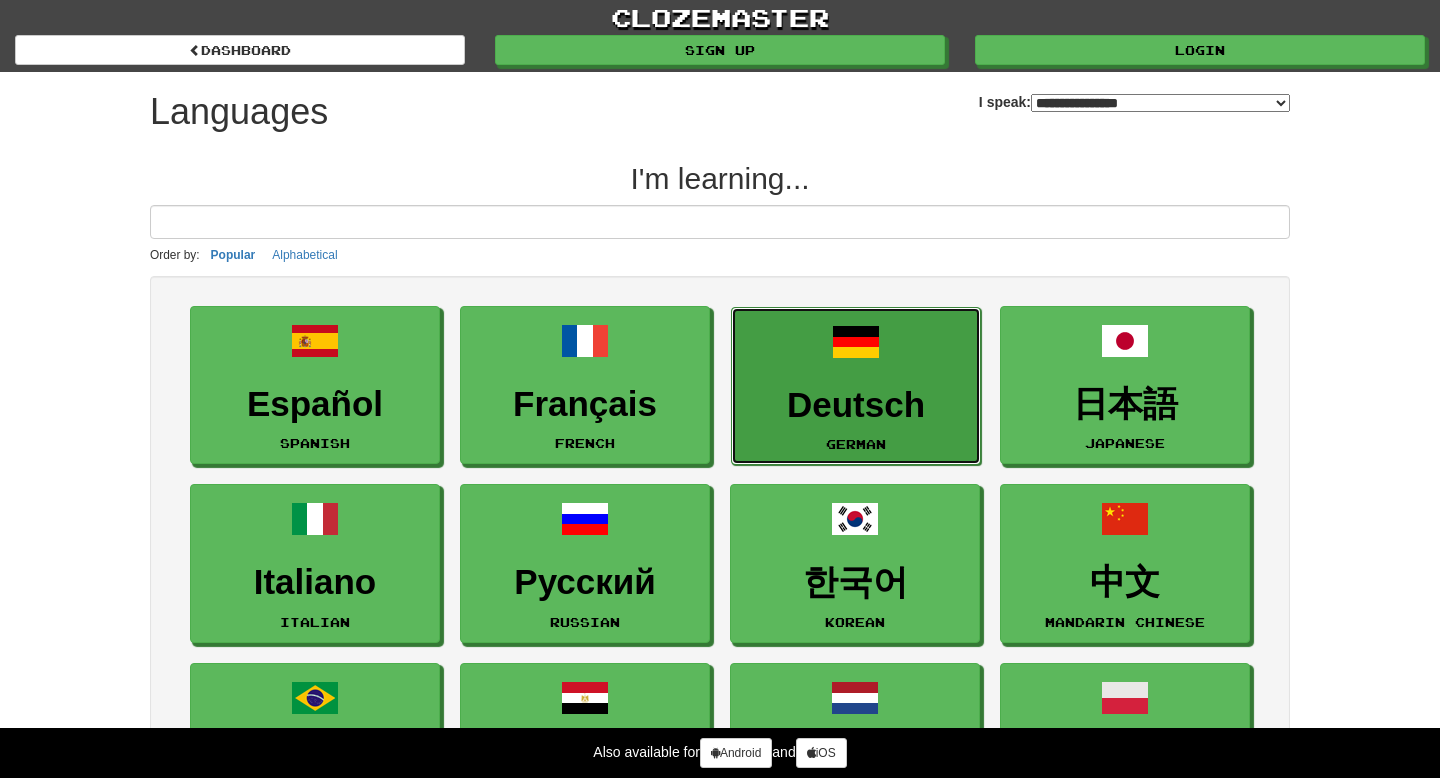 click on "Deutsch" at bounding box center [856, 405] 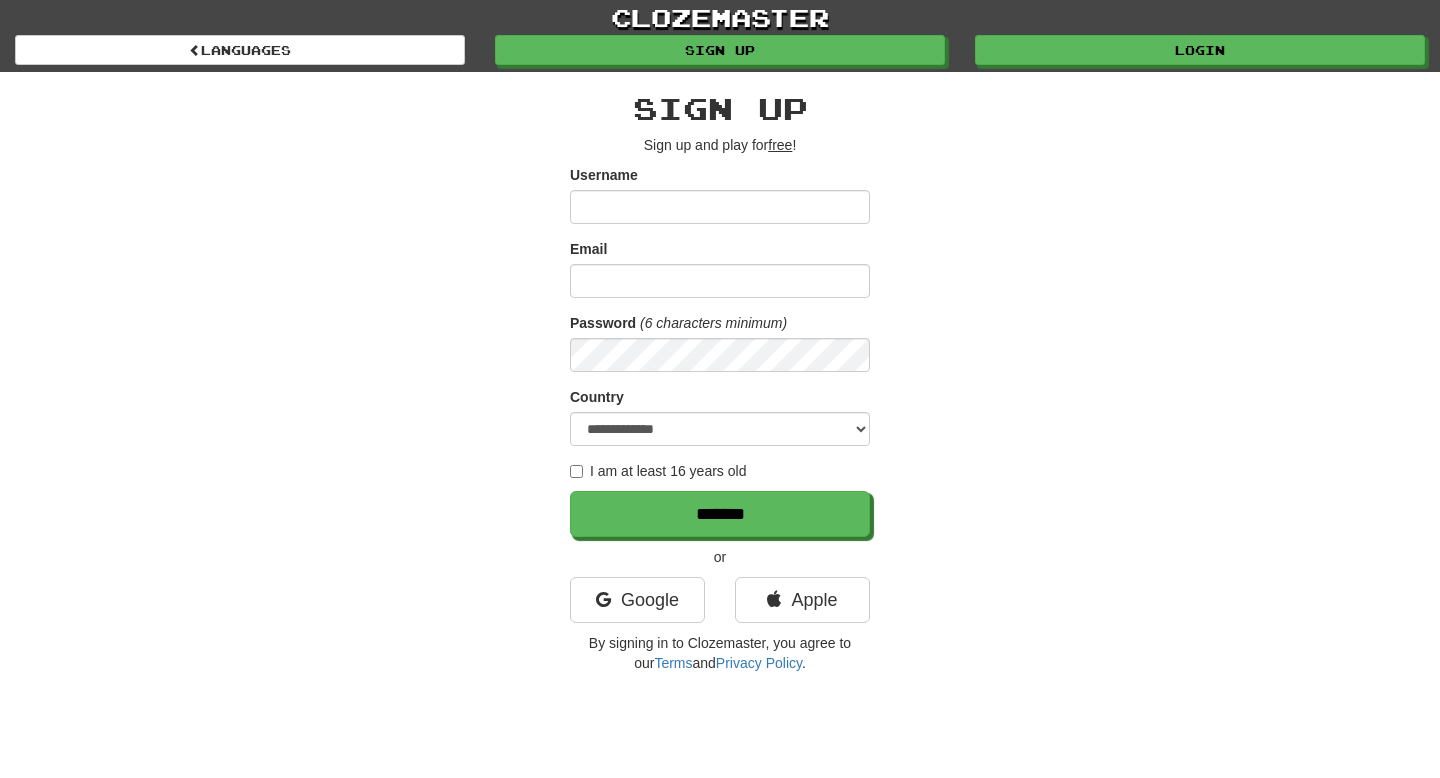 scroll, scrollTop: 0, scrollLeft: 0, axis: both 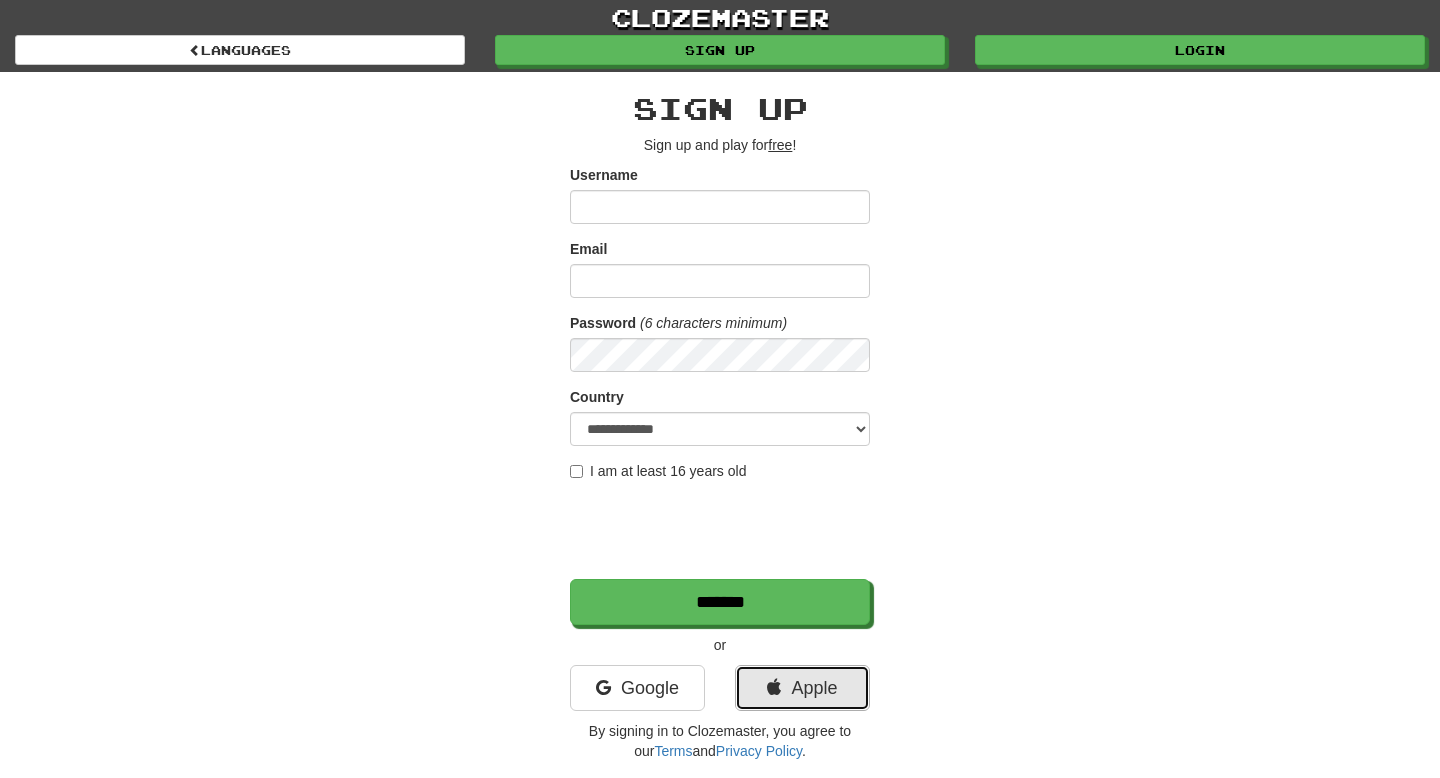 click on "Apple" at bounding box center [802, 688] 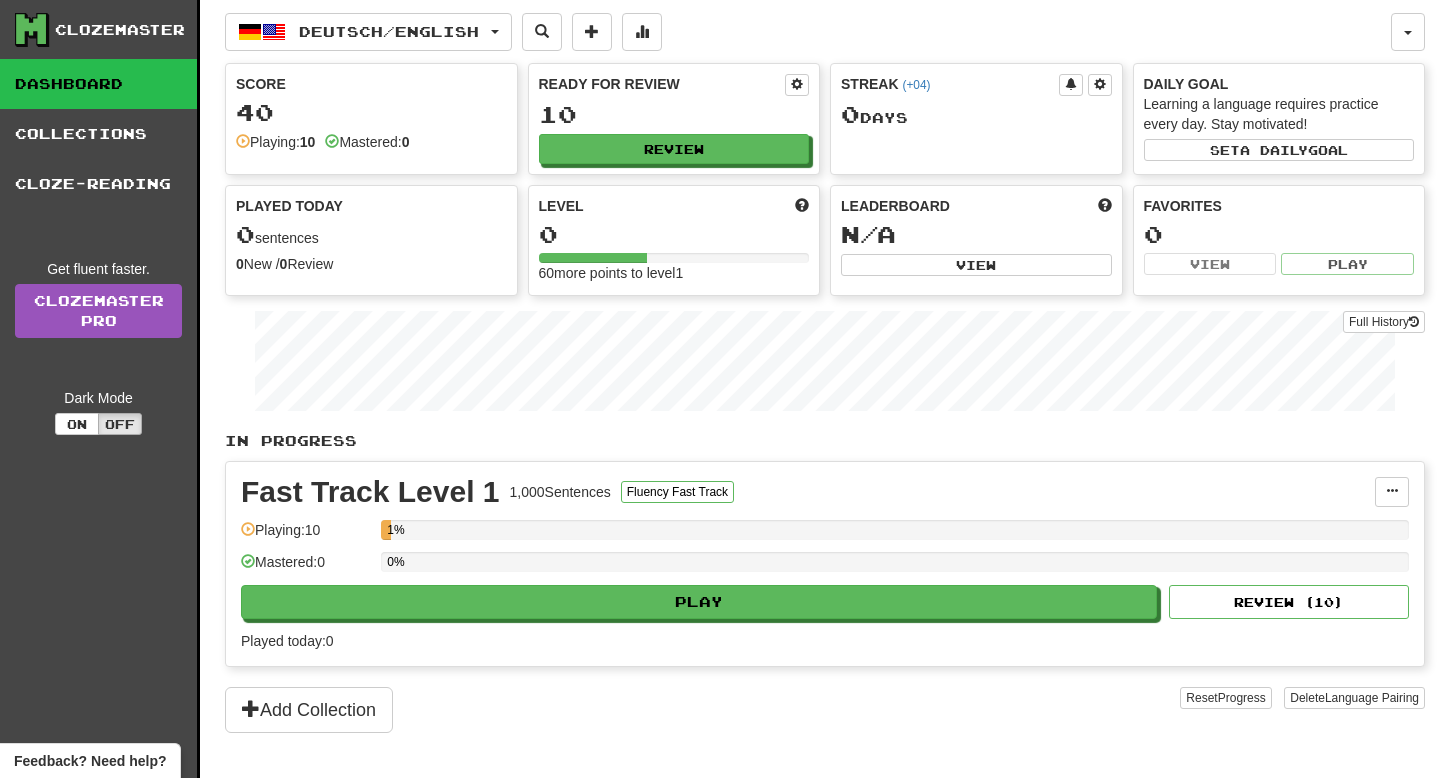 scroll, scrollTop: 0, scrollLeft: 0, axis: both 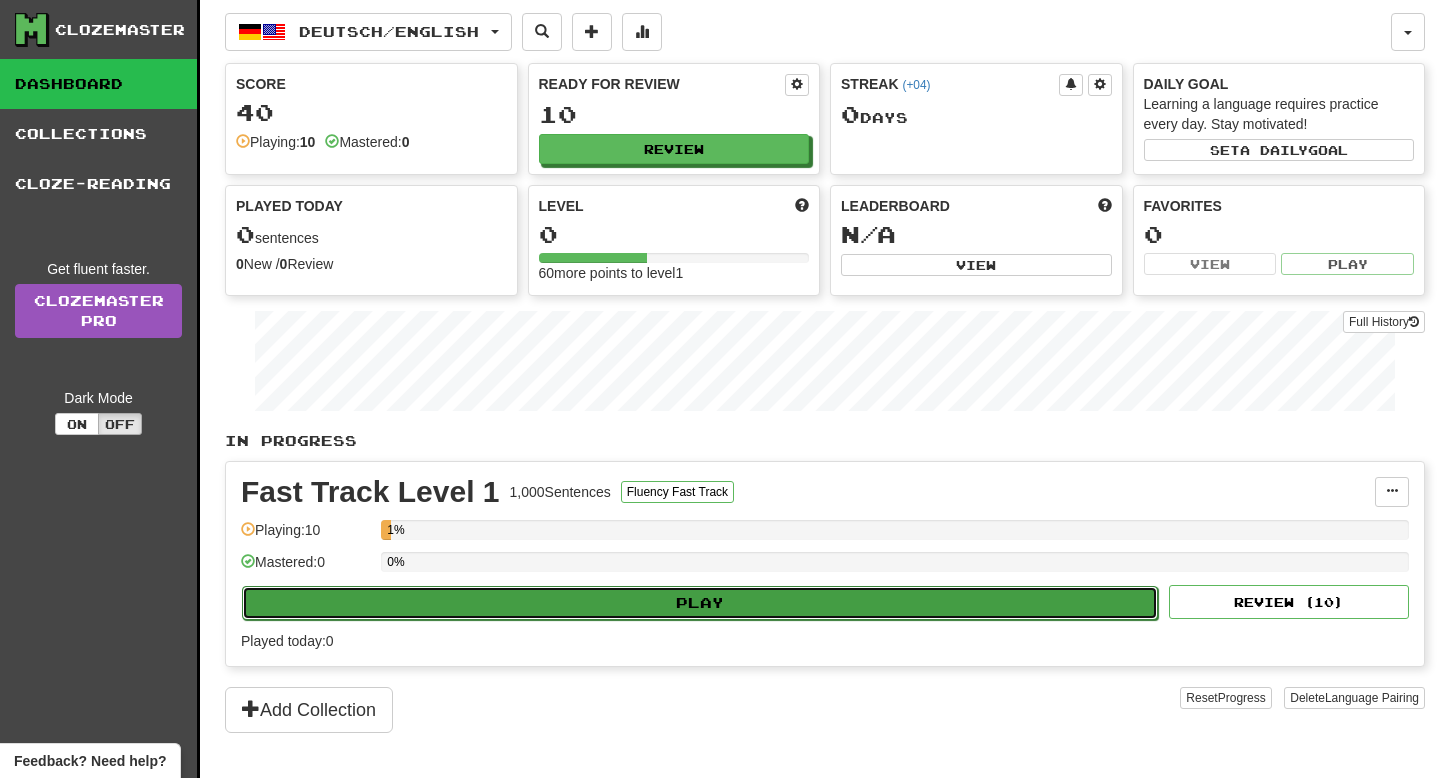 click on "Play" at bounding box center (700, 603) 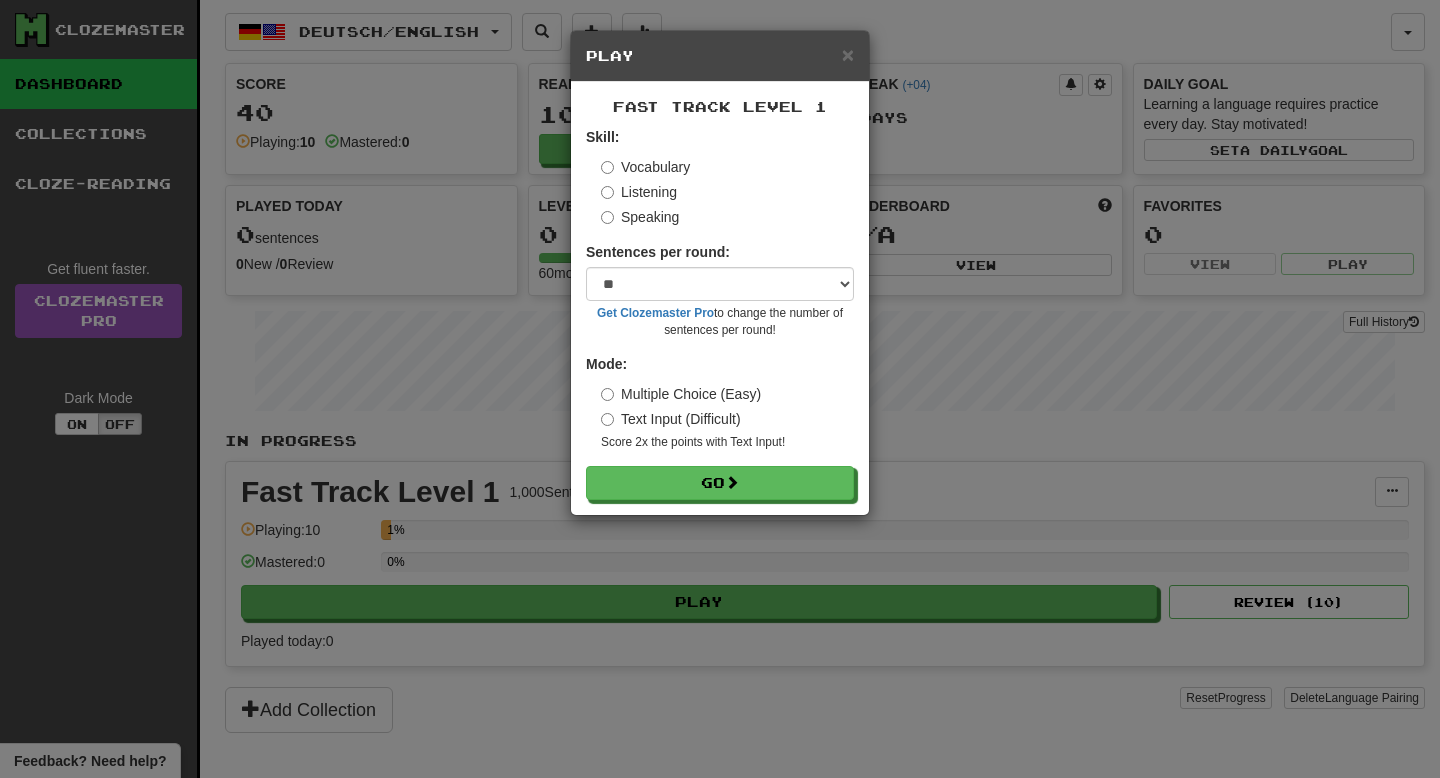 click on "× Play" at bounding box center (720, 56) 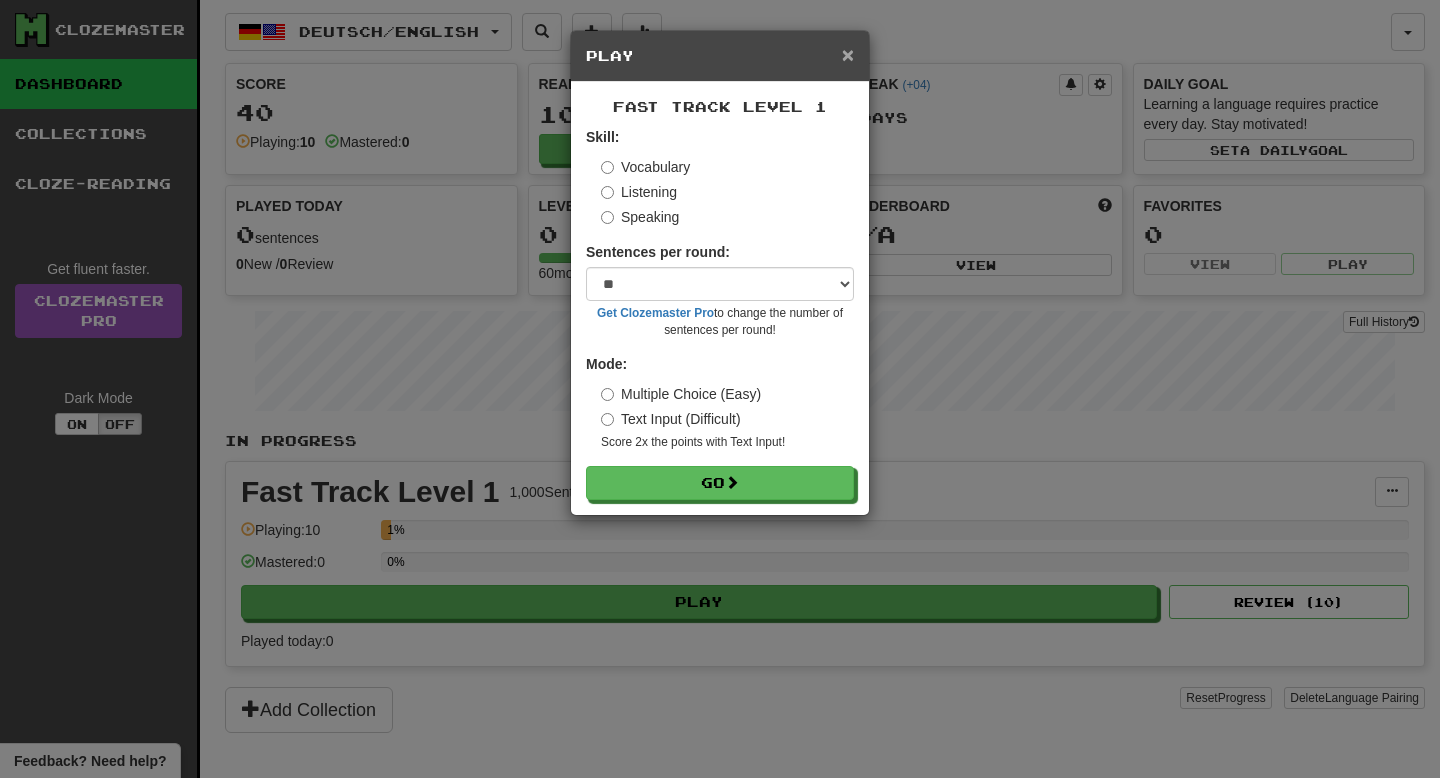 click on "×" at bounding box center (848, 54) 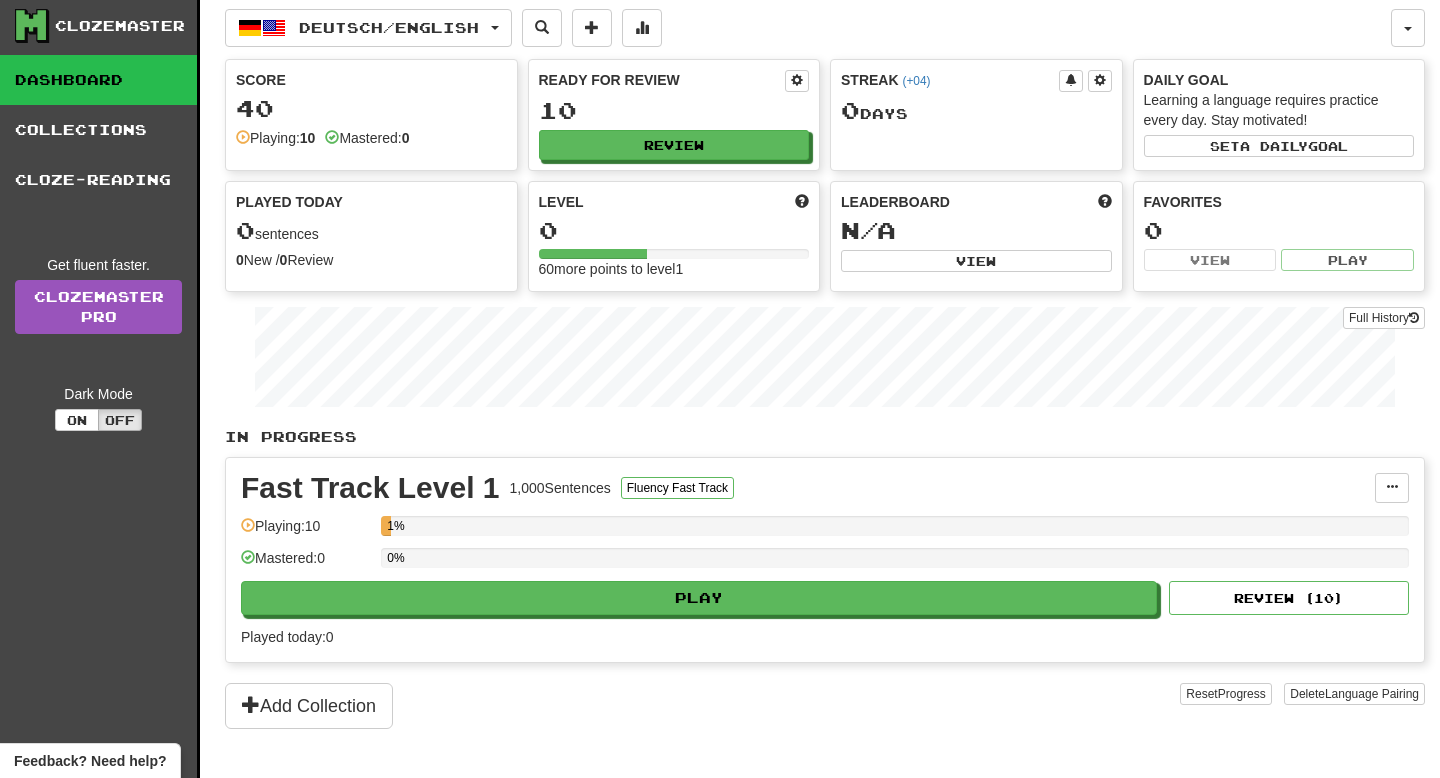 scroll, scrollTop: 0, scrollLeft: 0, axis: both 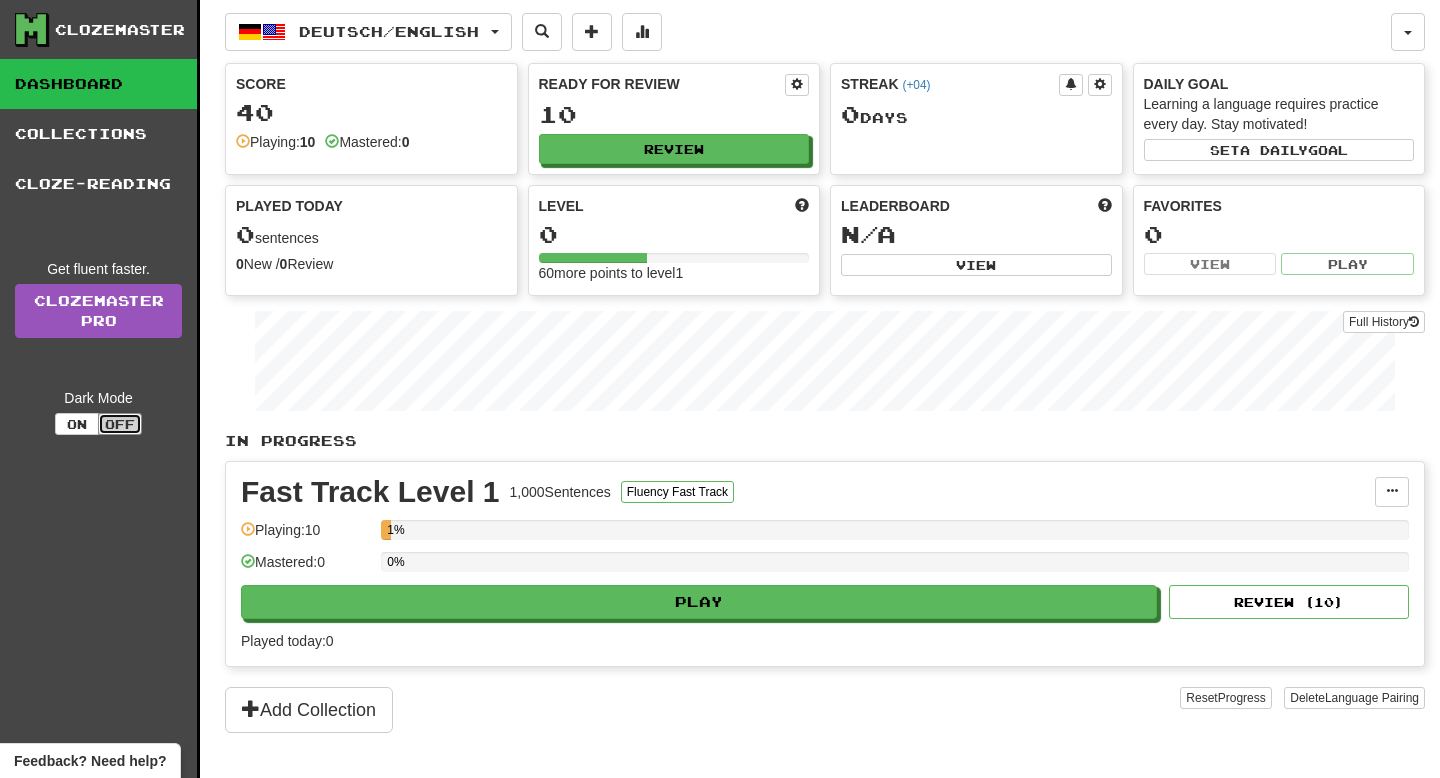 click on "Off" at bounding box center [120, 424] 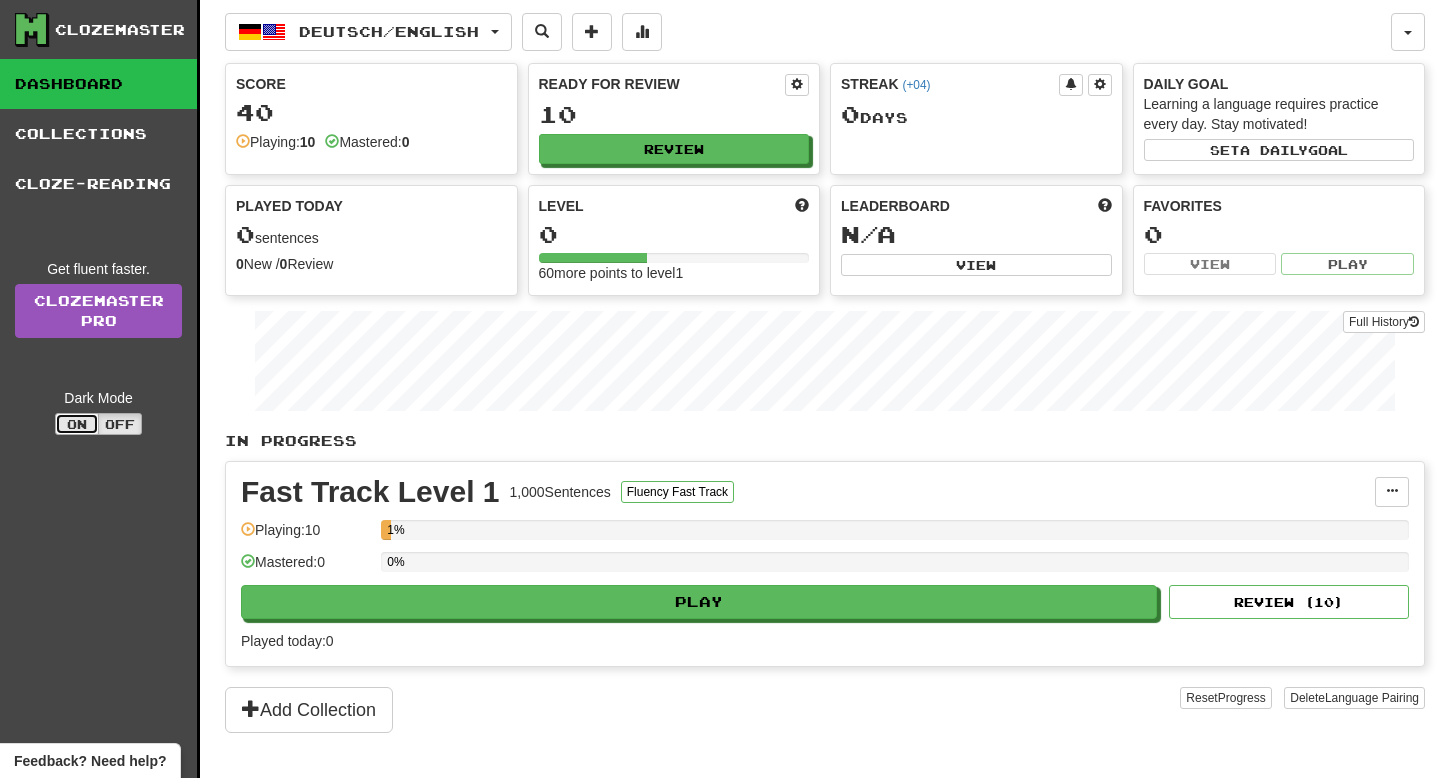 click on "On" at bounding box center [77, 424] 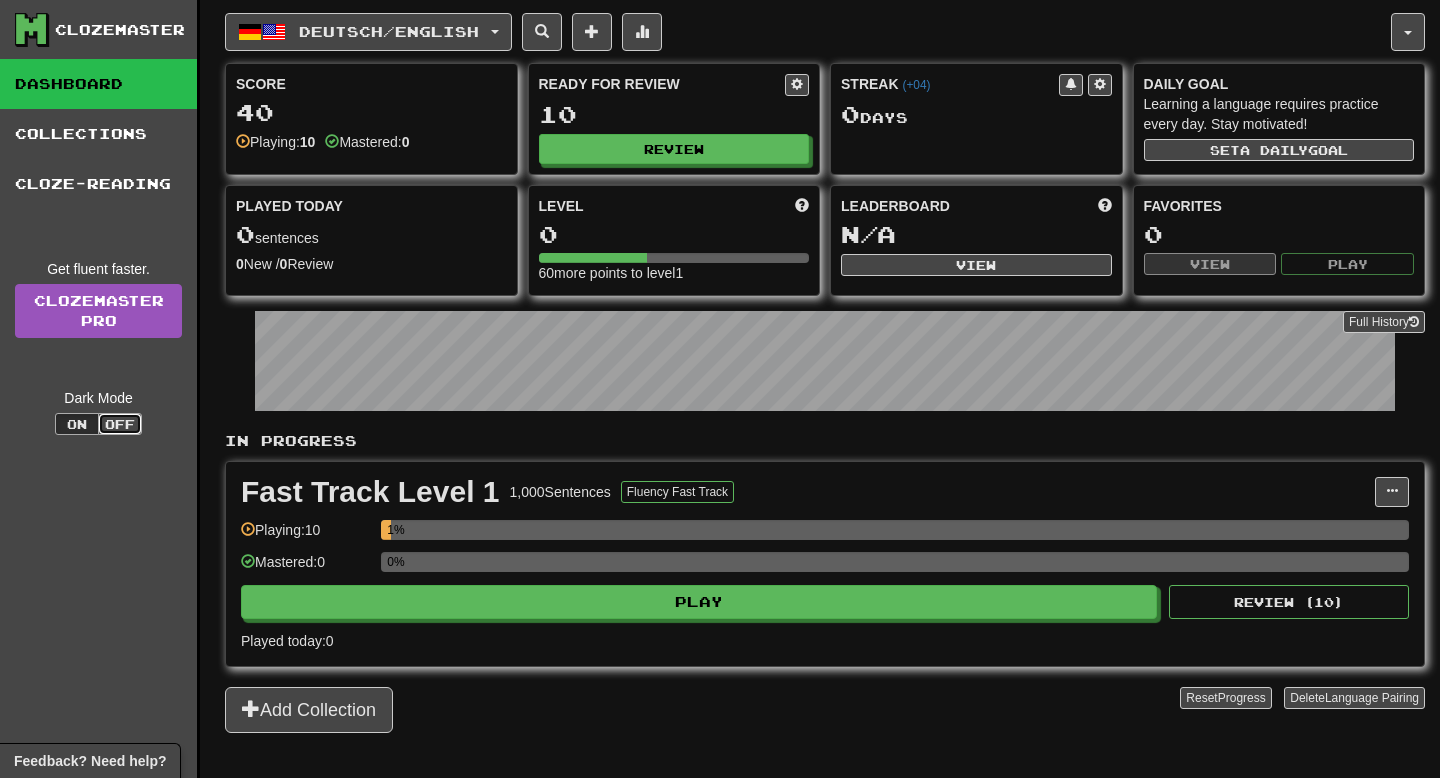 click on "Off" at bounding box center (120, 424) 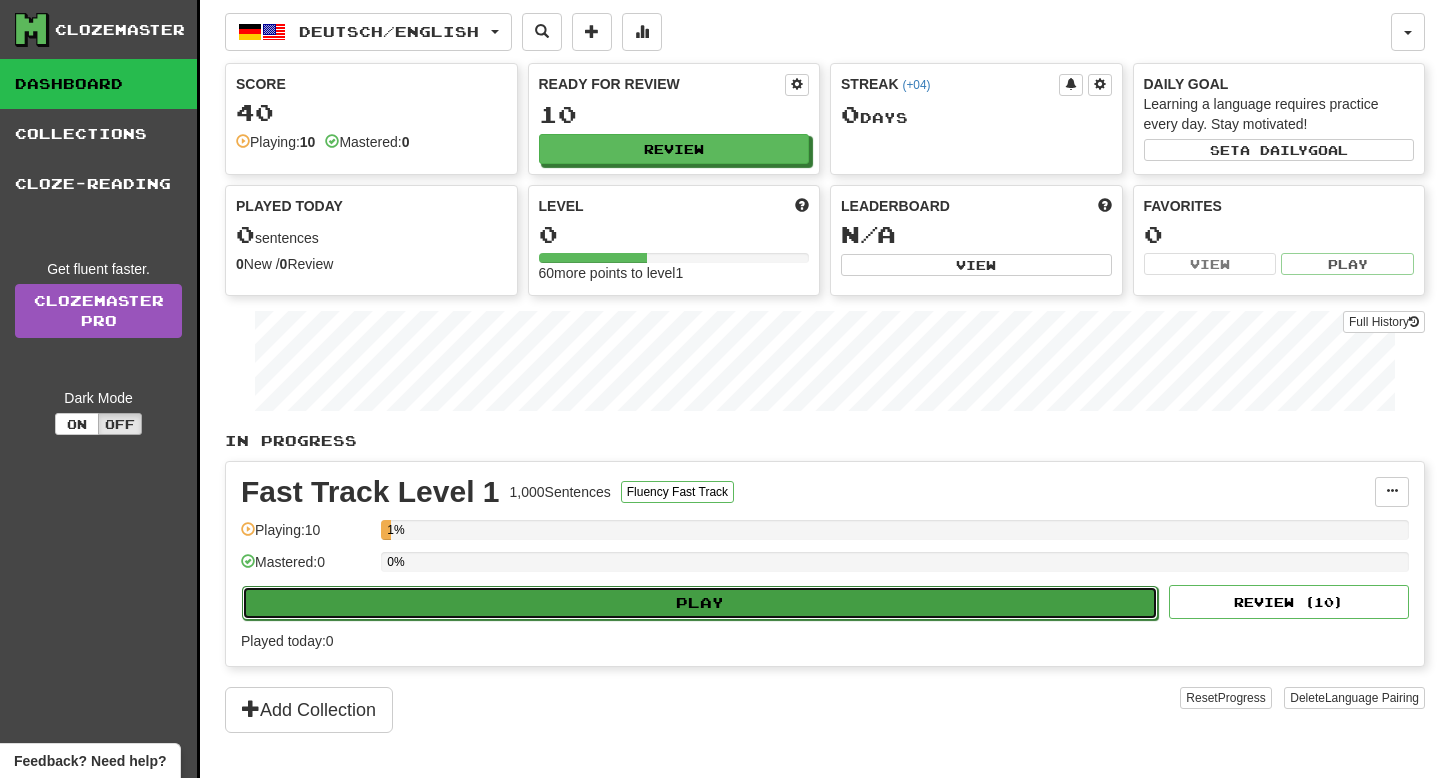 click on "Play" at bounding box center (700, 603) 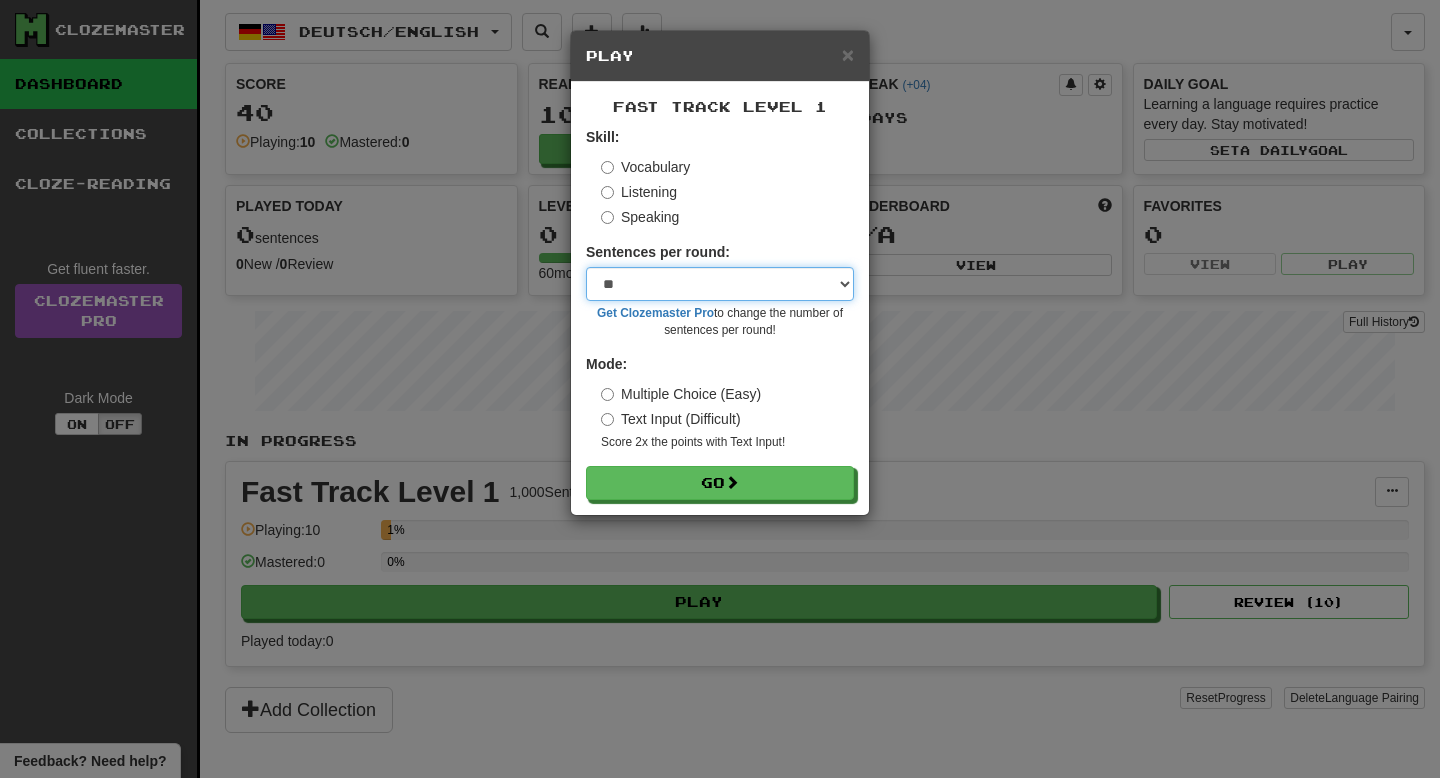 click on "* ** ** ** ** ** *** ********" at bounding box center [720, 284] 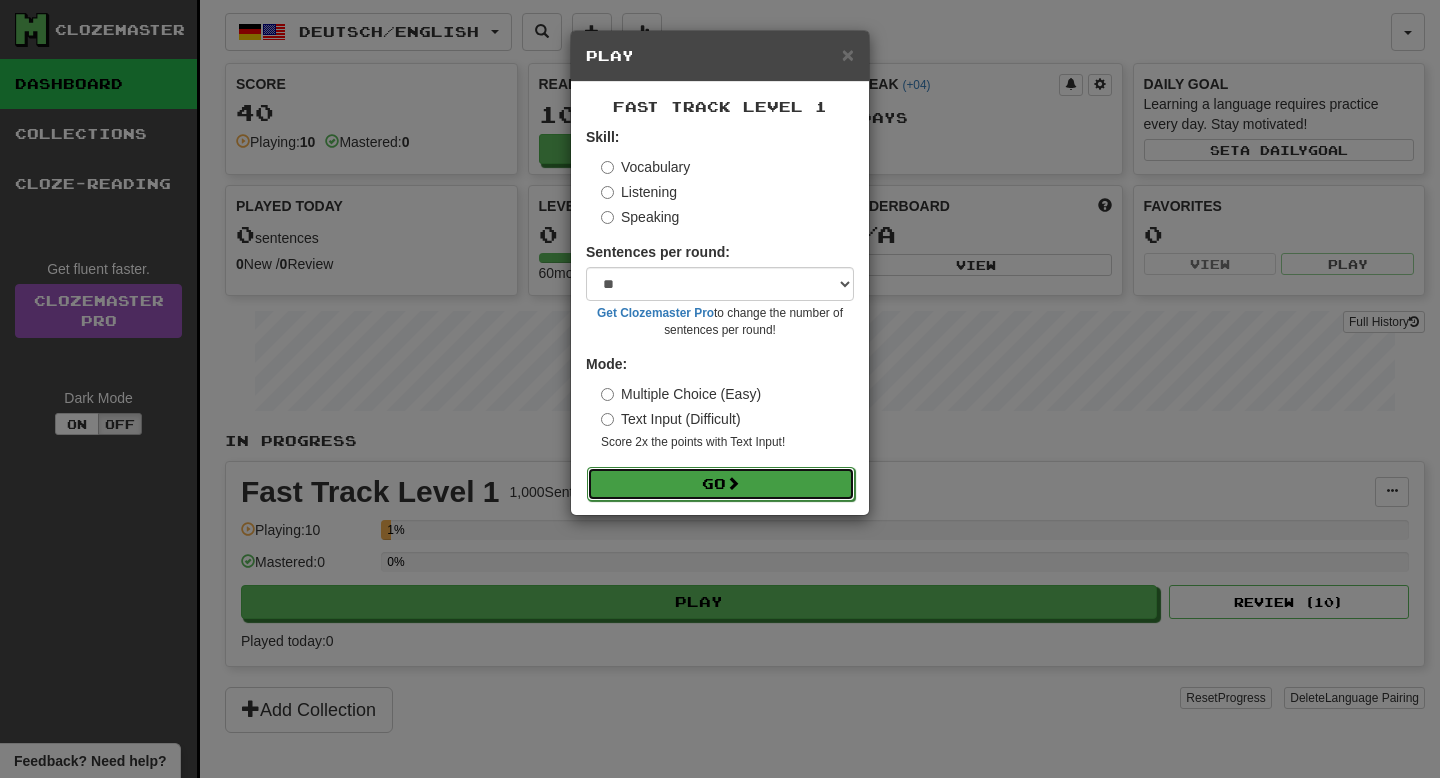 click on "Go" at bounding box center [721, 484] 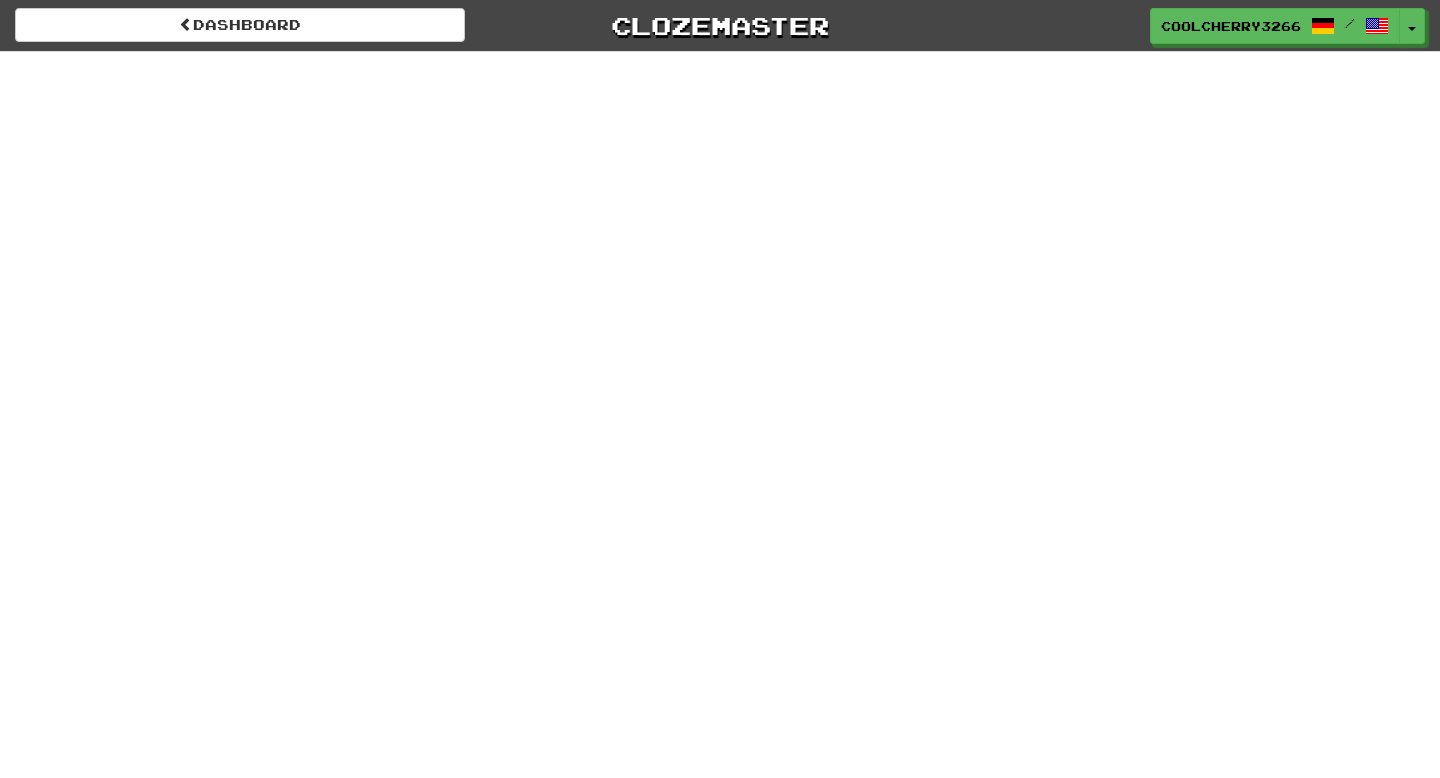 scroll, scrollTop: 0, scrollLeft: 0, axis: both 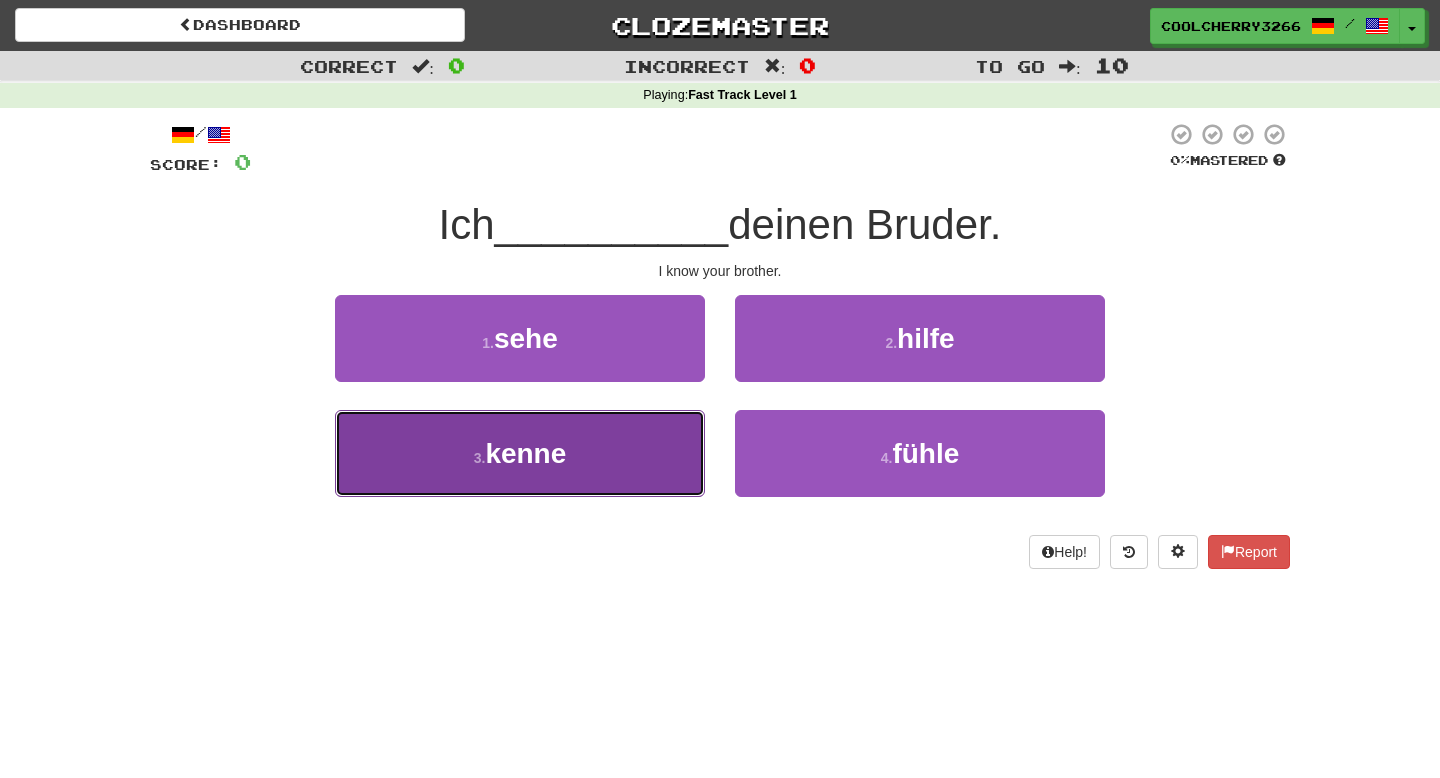 click on "kenne" at bounding box center (525, 453) 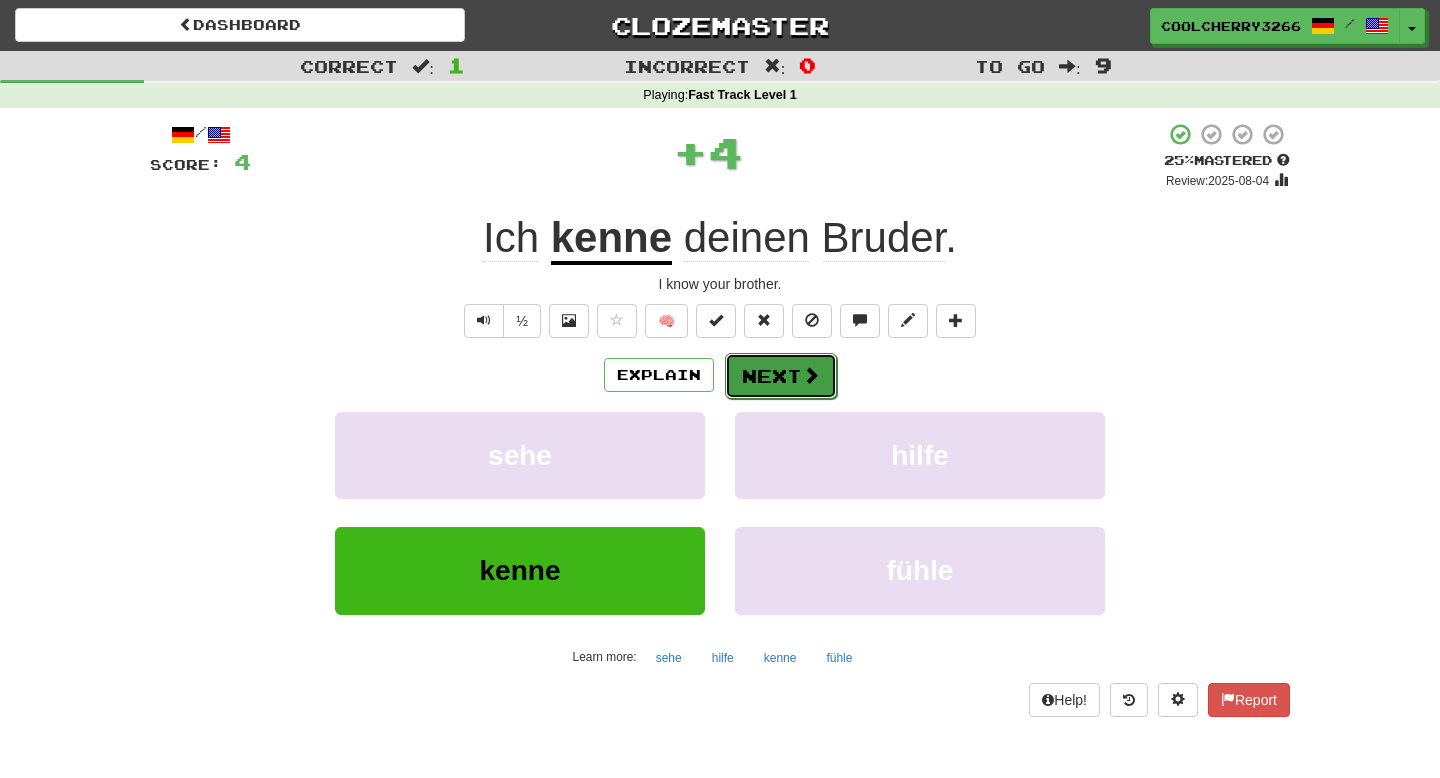 click on "Next" at bounding box center [781, 376] 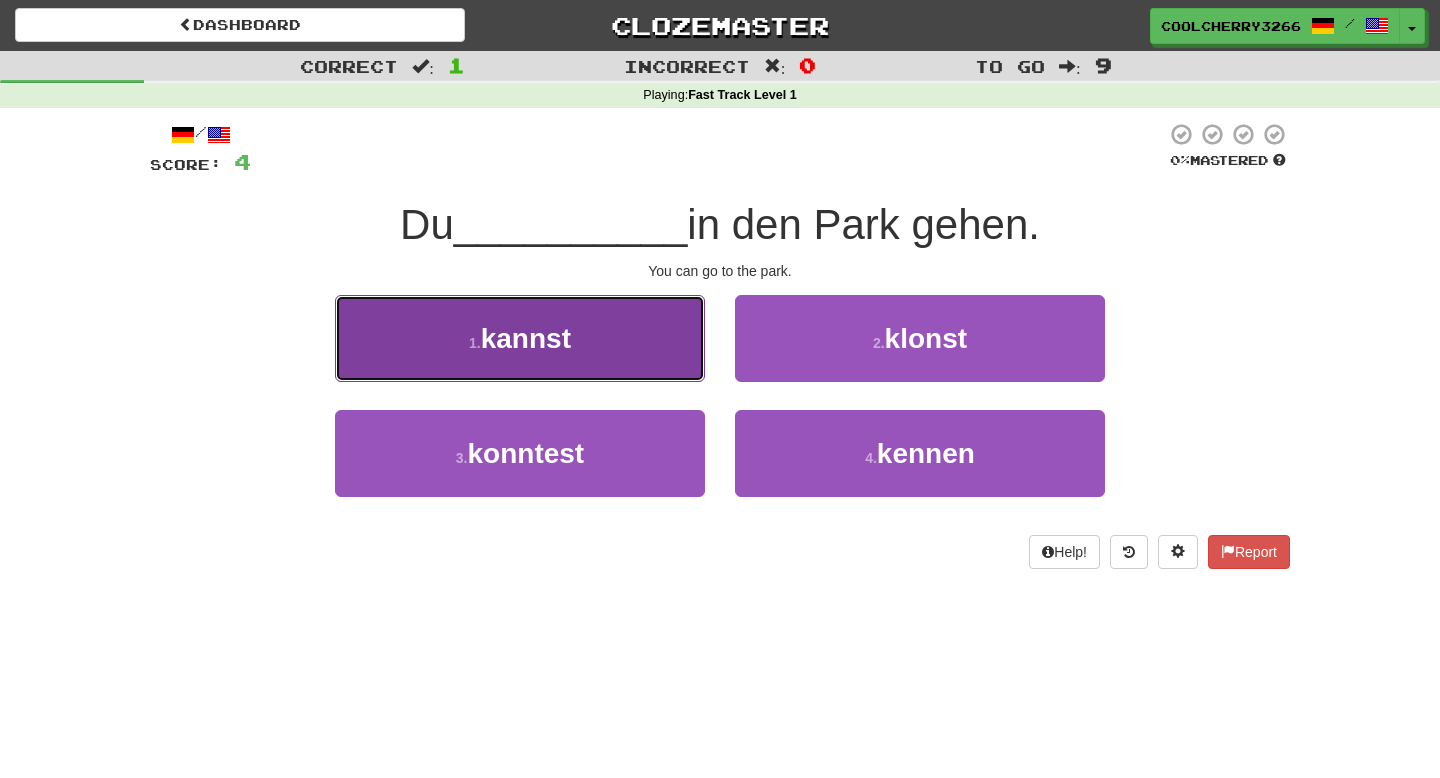 click on "1 .  kannst" at bounding box center (520, 338) 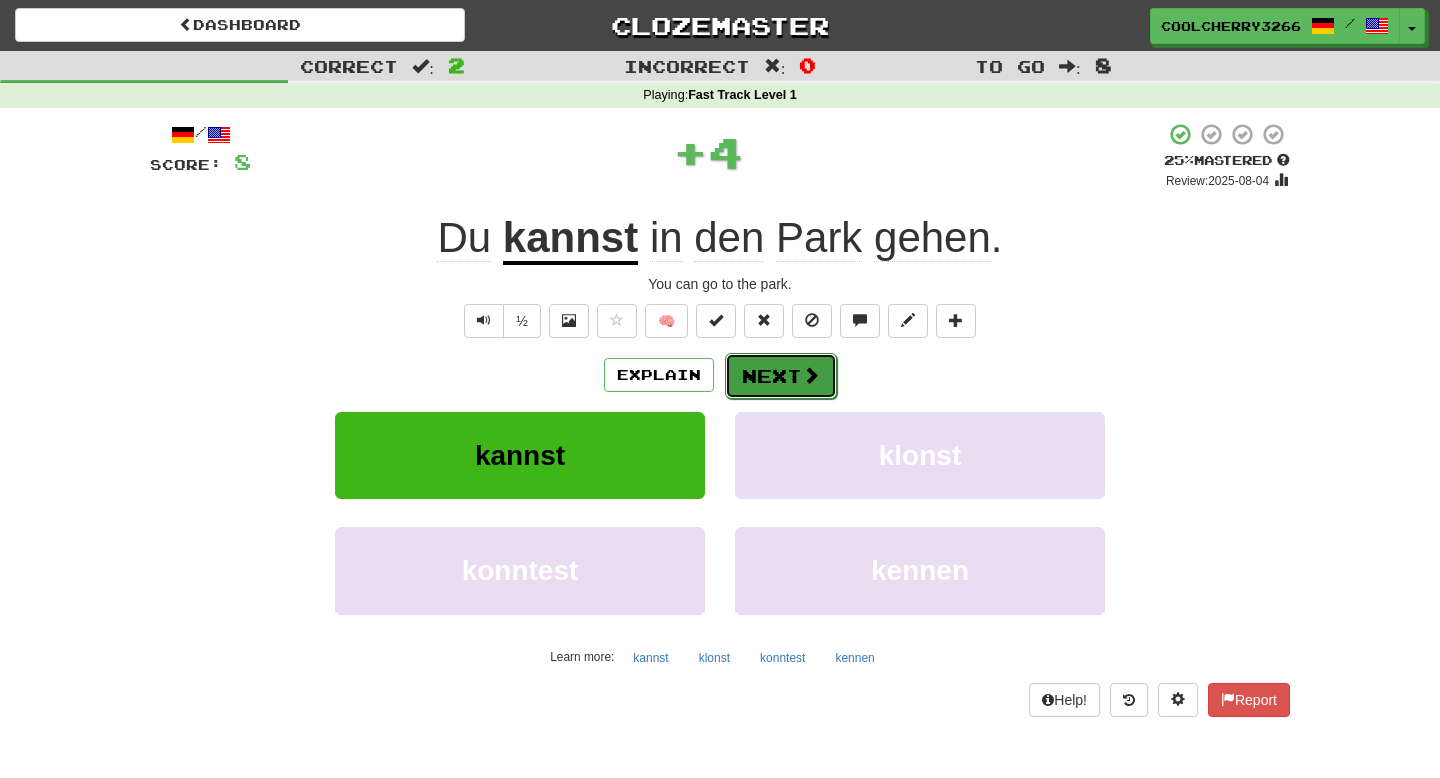 click on "Next" at bounding box center (781, 376) 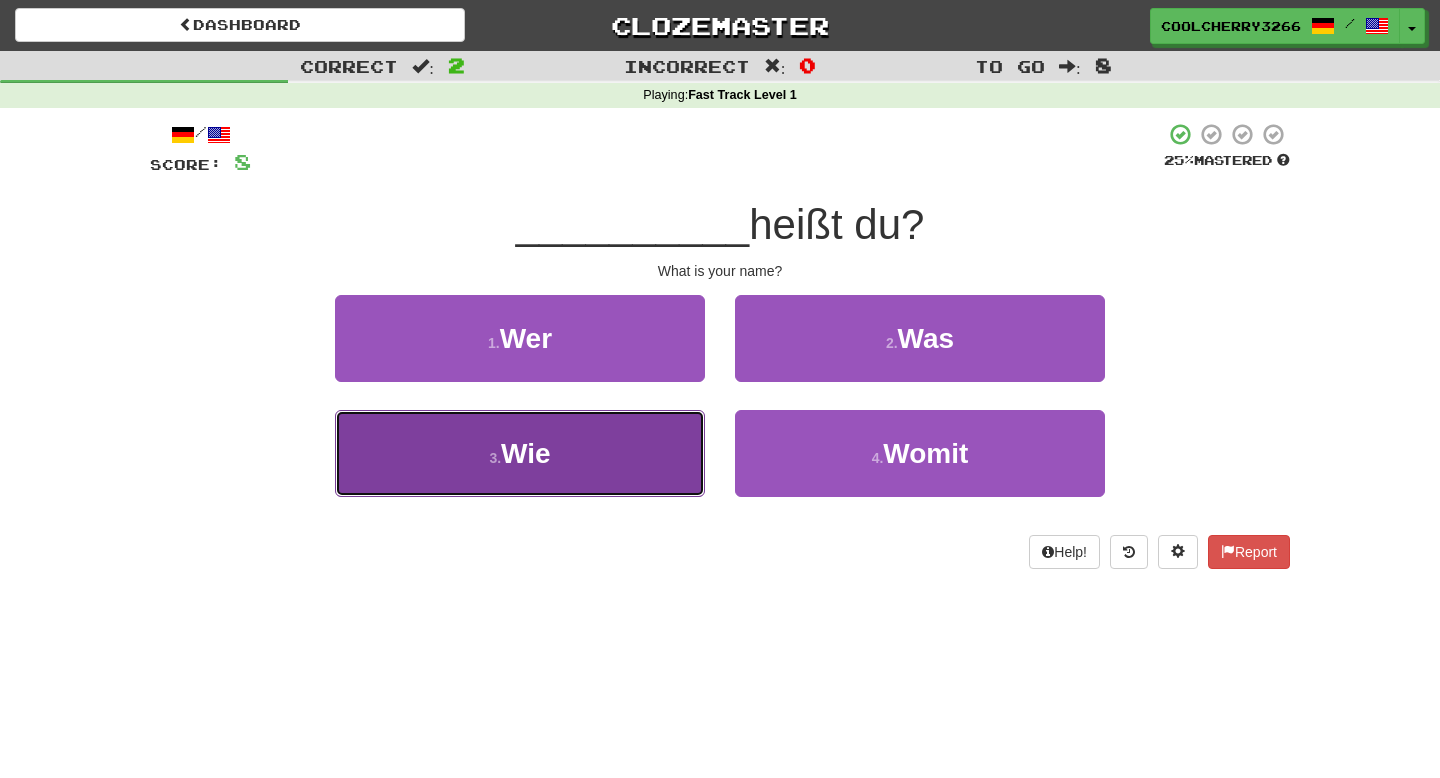 click on "3 .  Wie" at bounding box center [520, 453] 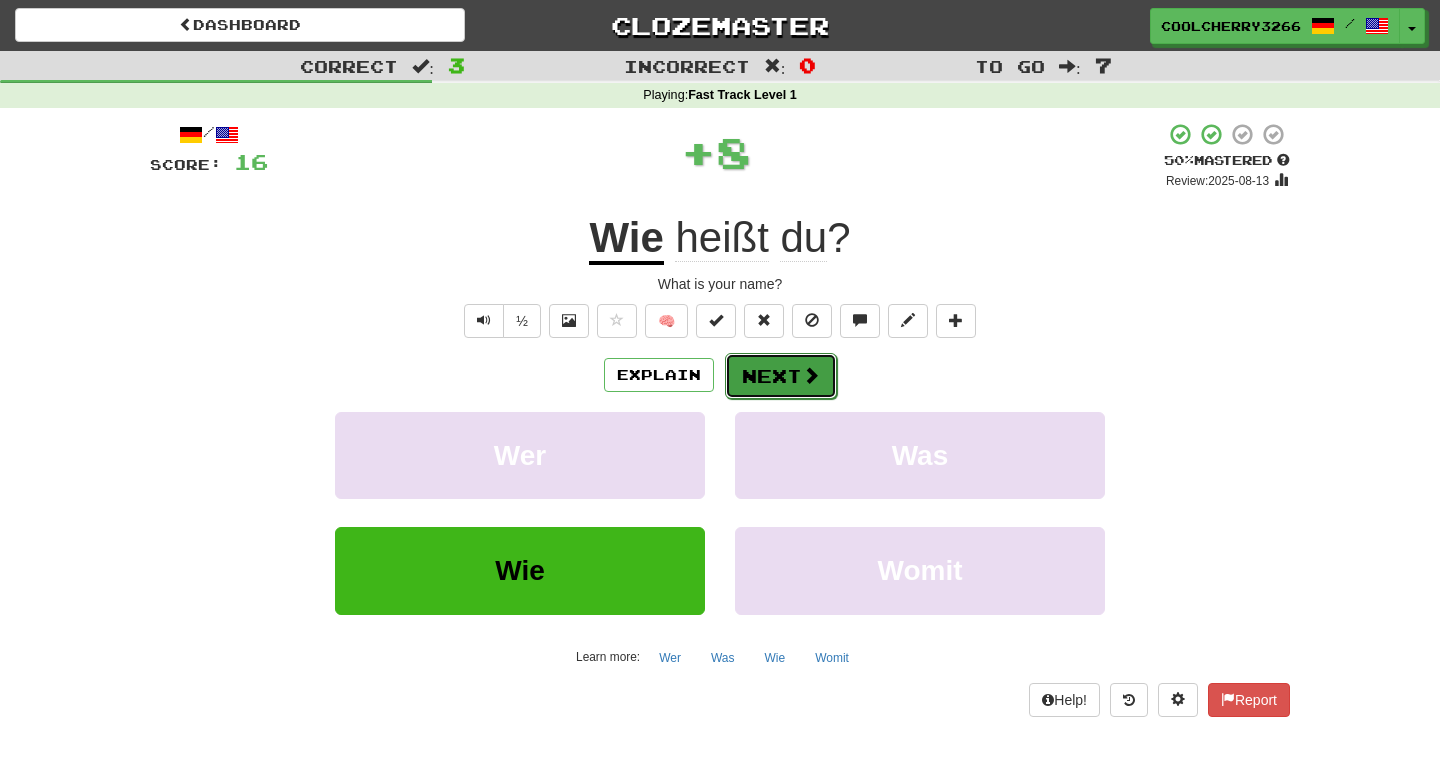 click on "Next" at bounding box center (781, 376) 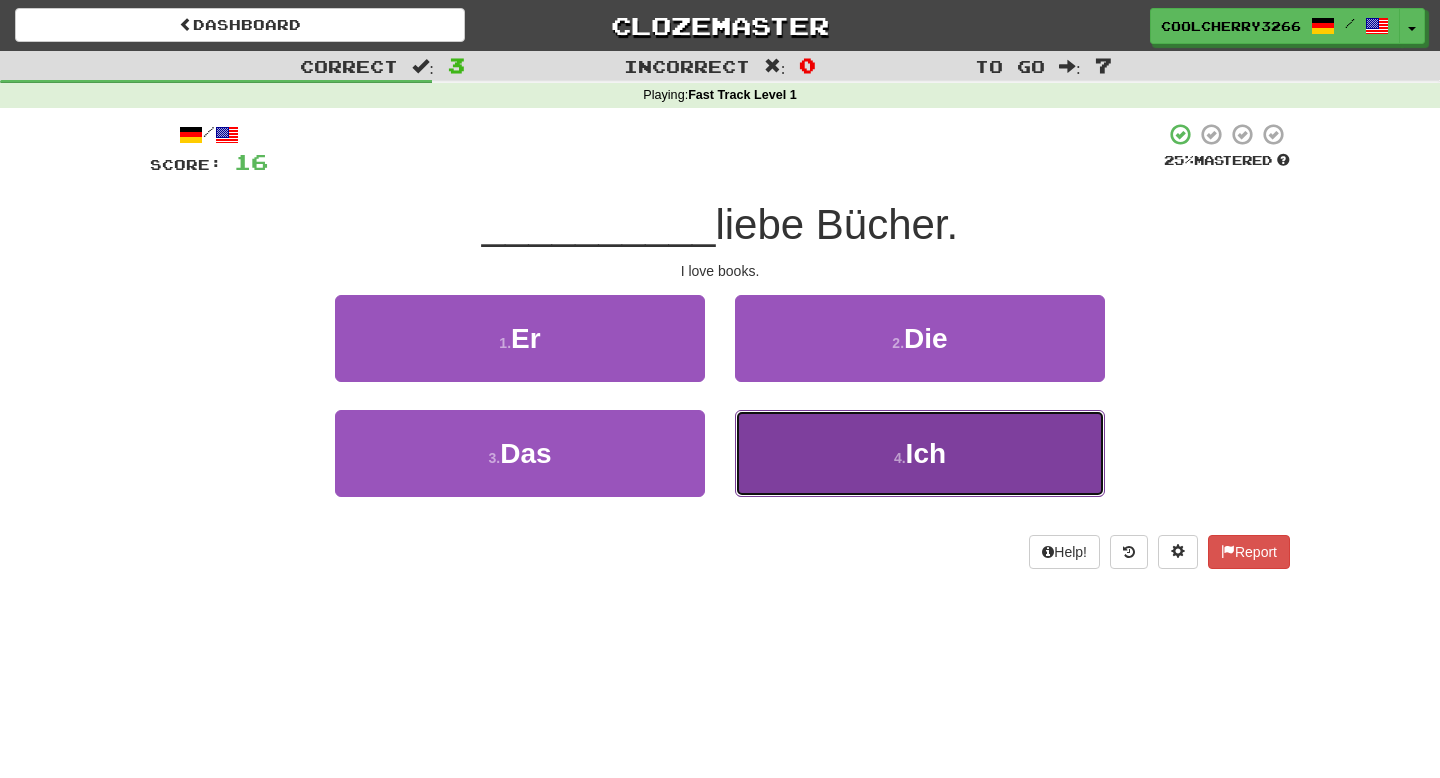 click on "4 .  Ich" at bounding box center (920, 453) 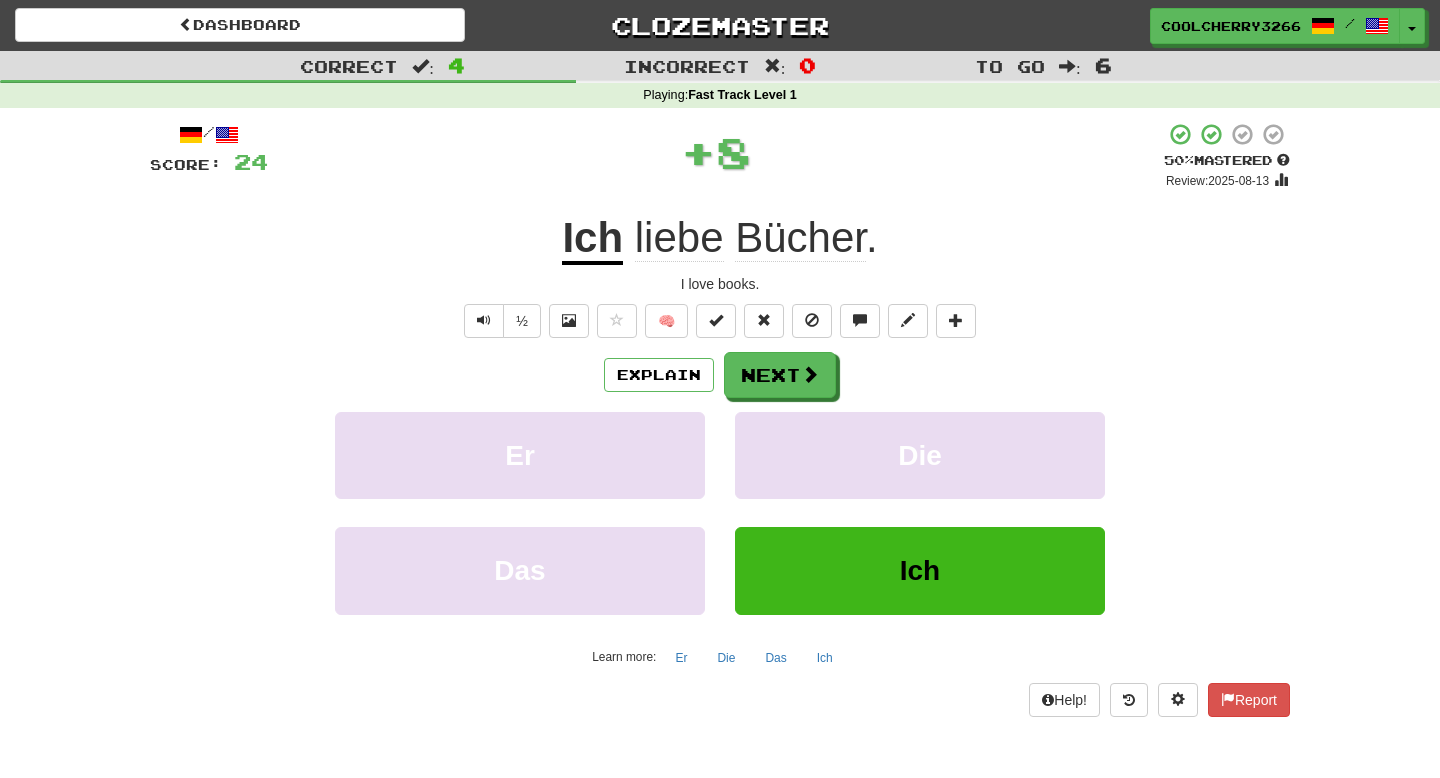 click on "Explain Next Er Die Das Ich Learn more: Er Die Das Ich" at bounding box center [720, 512] 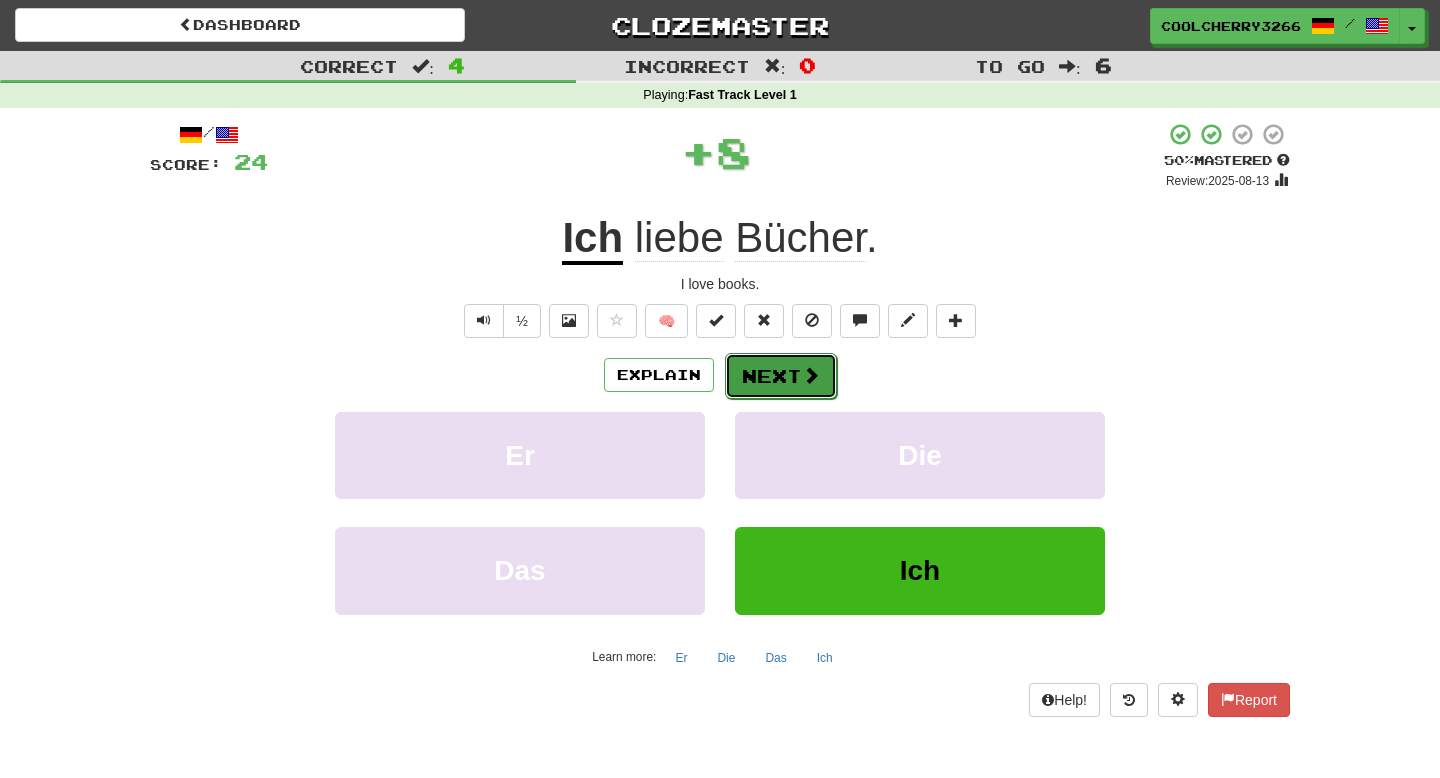 click on "Next" at bounding box center (781, 376) 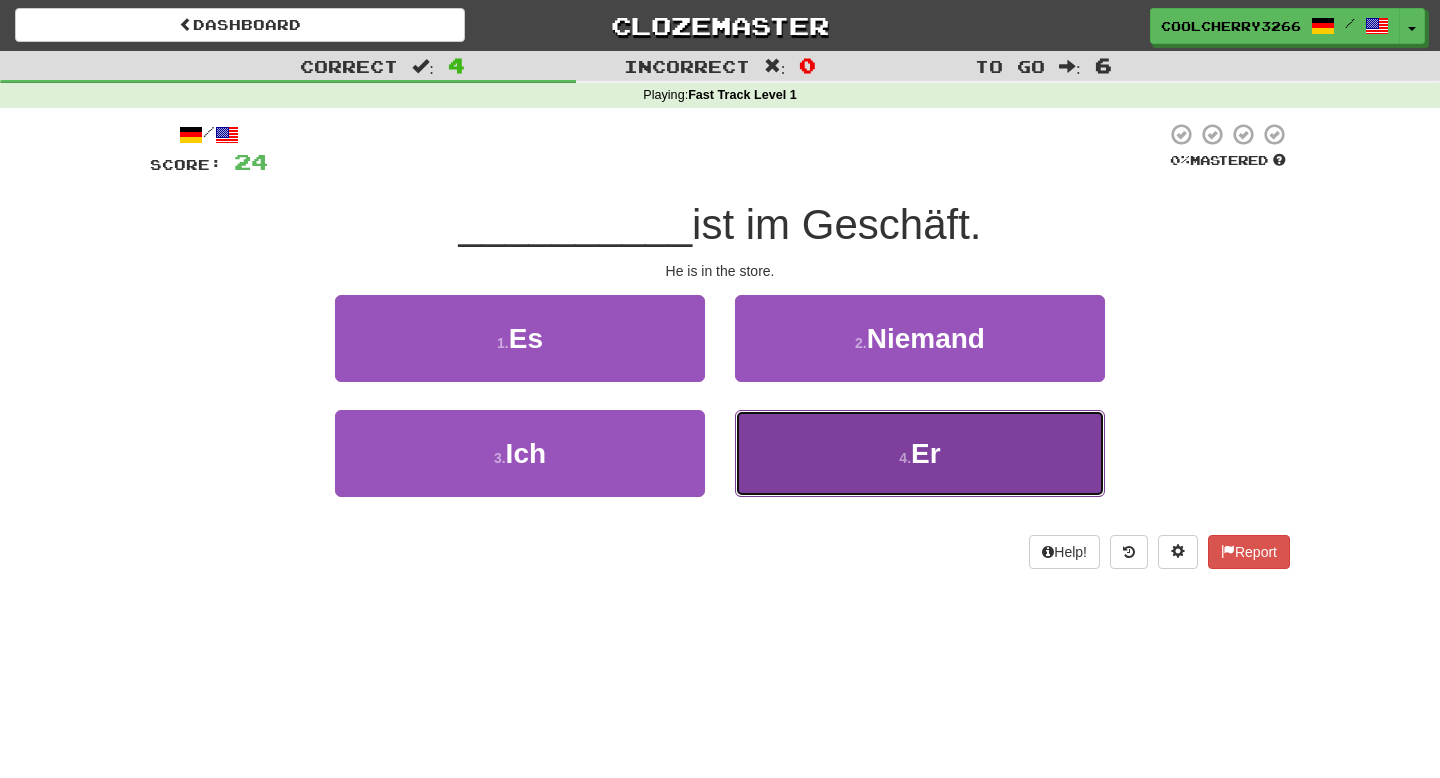 click on "4 .  Er" at bounding box center (920, 453) 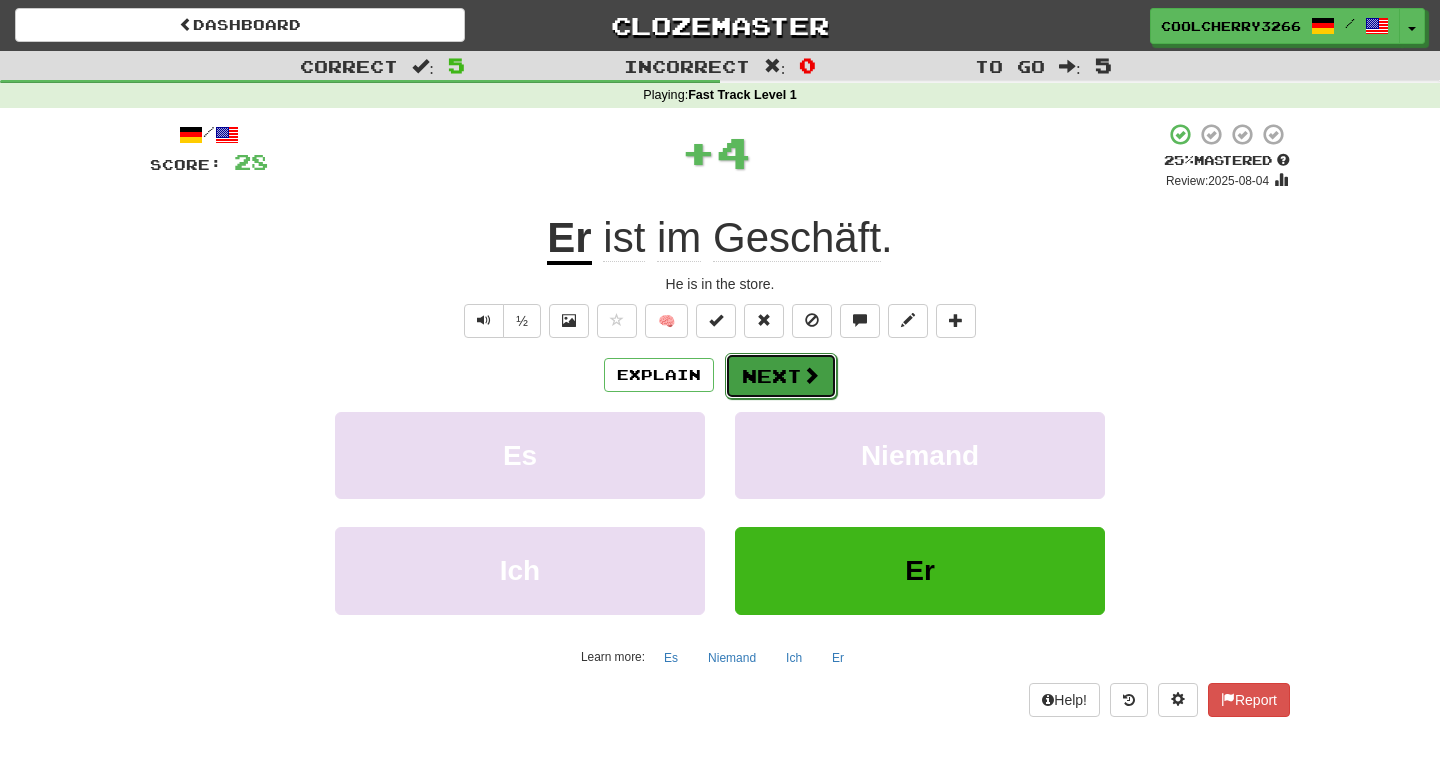 click on "Next" at bounding box center (781, 376) 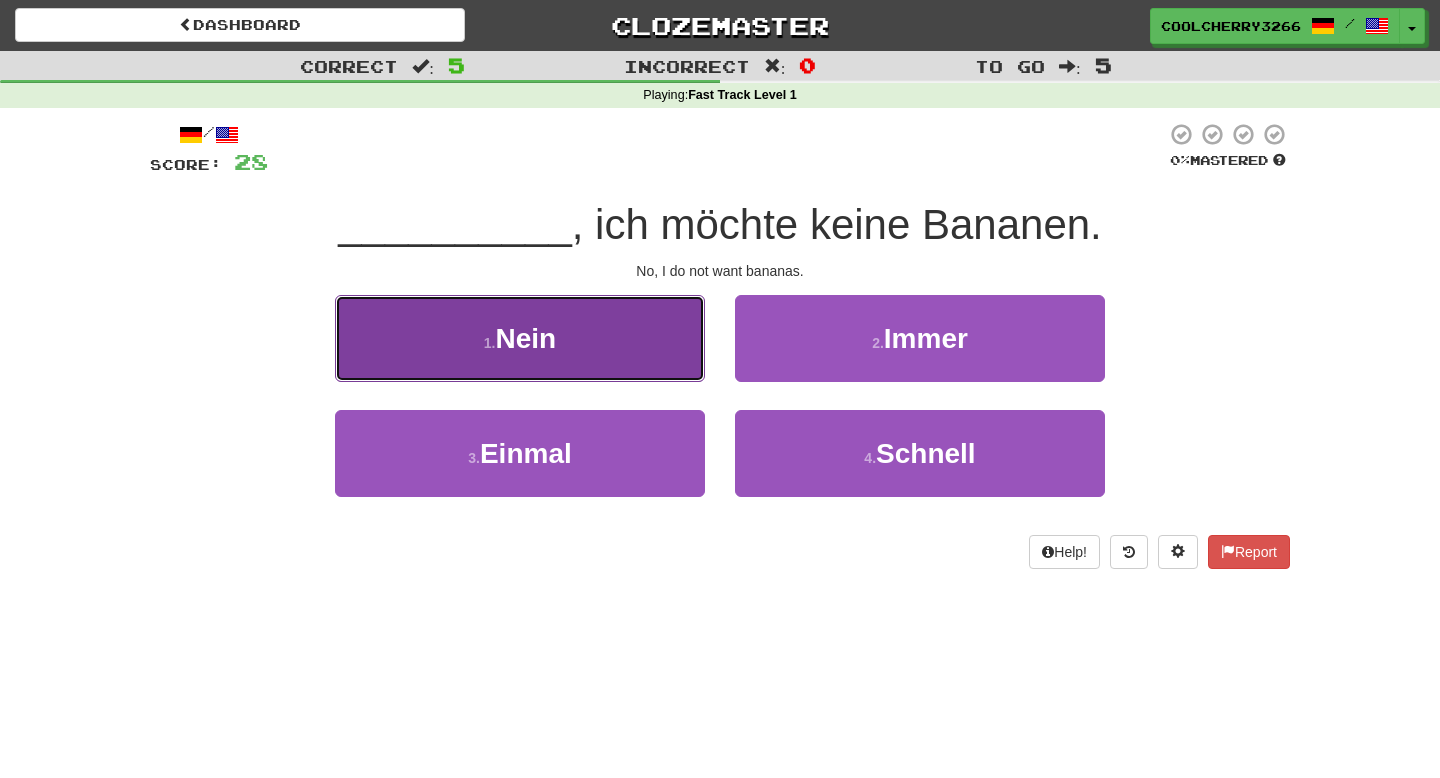 click on "1 .  Nein" at bounding box center (520, 338) 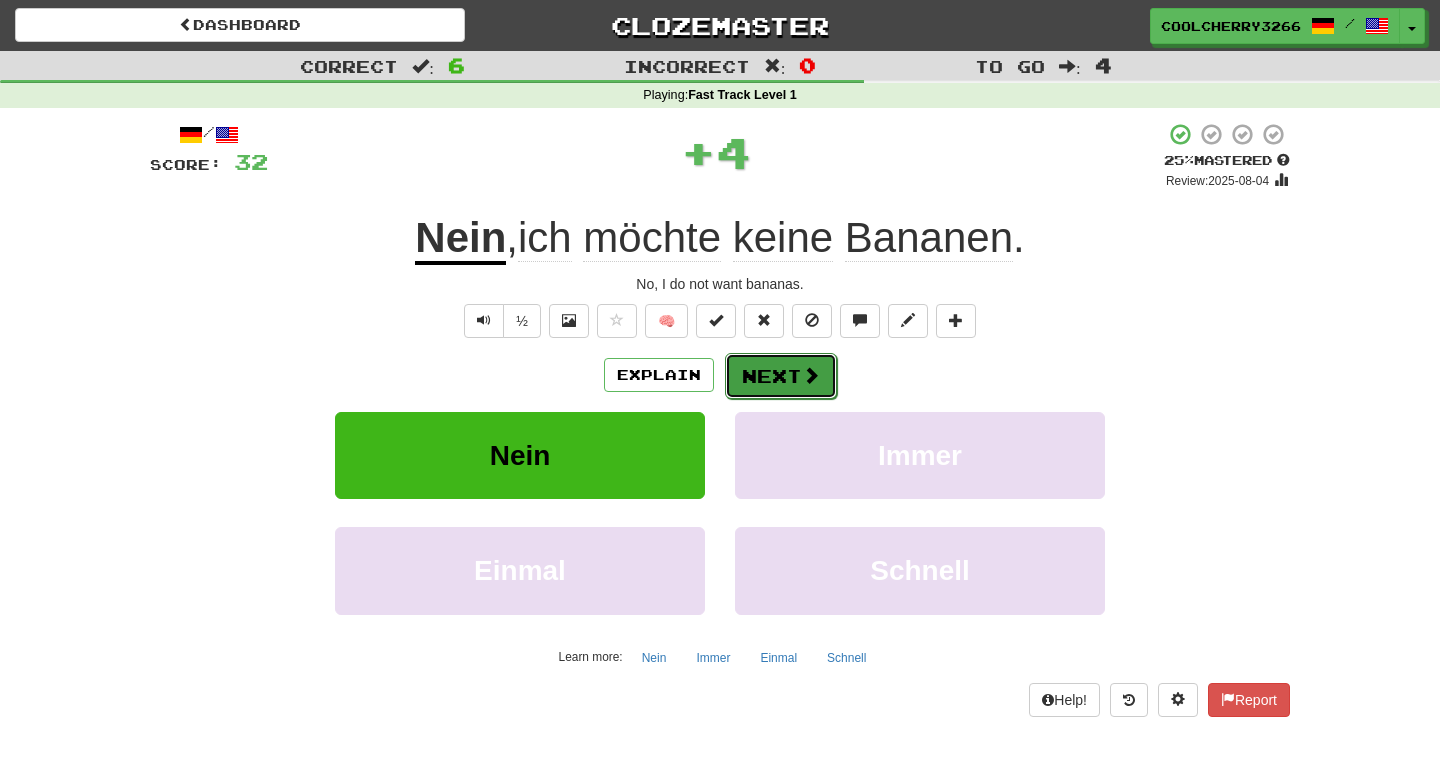 click on "Next" at bounding box center [781, 376] 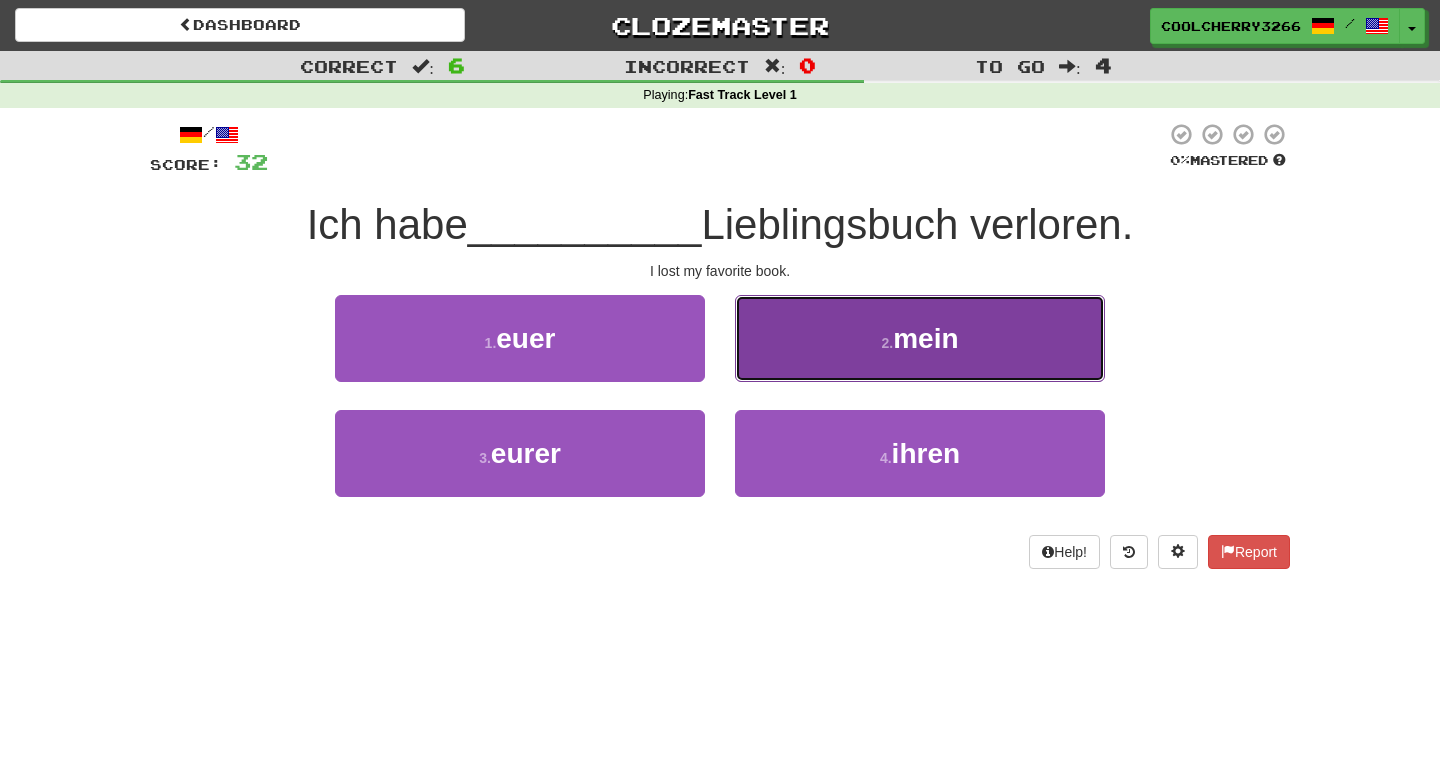 click on "2 .  mein" at bounding box center [920, 338] 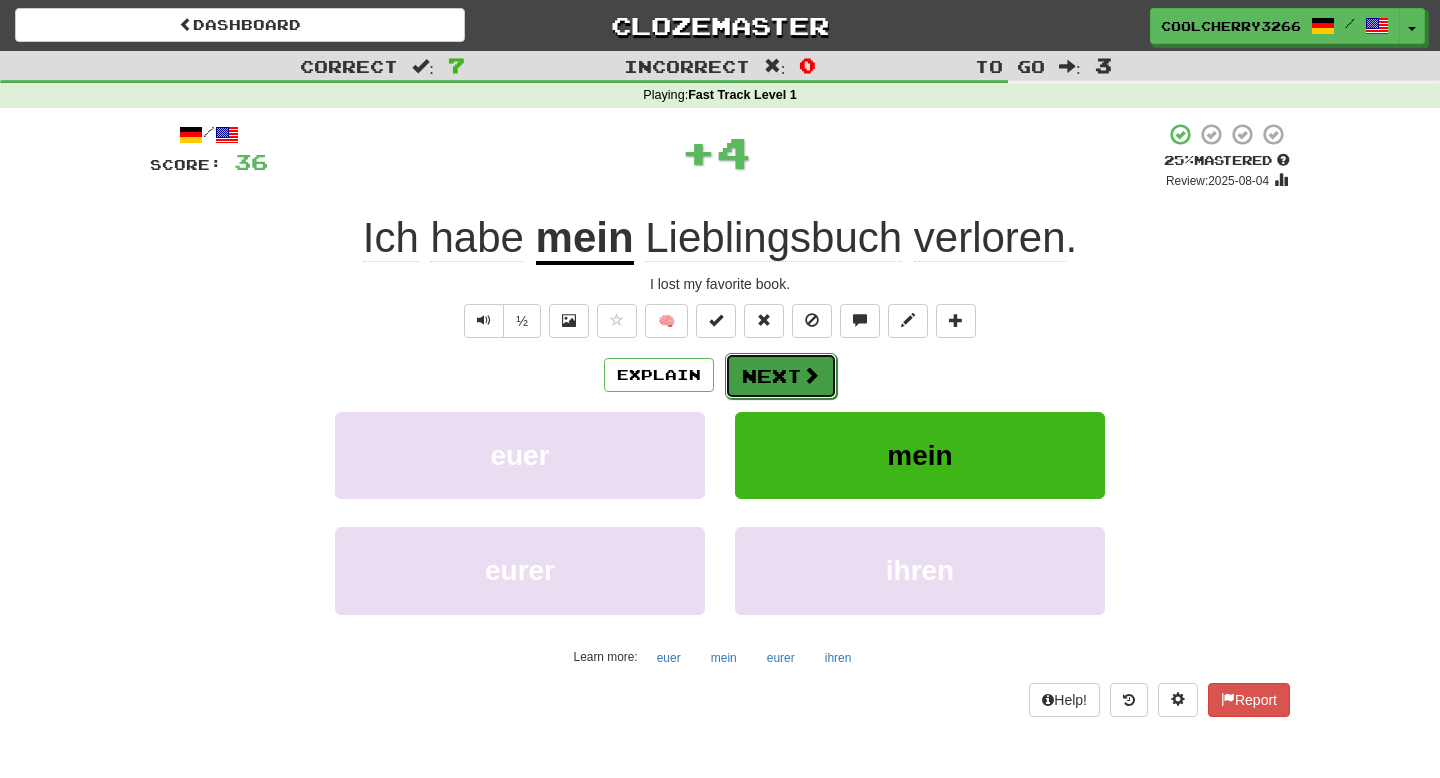click on "Next" at bounding box center [781, 376] 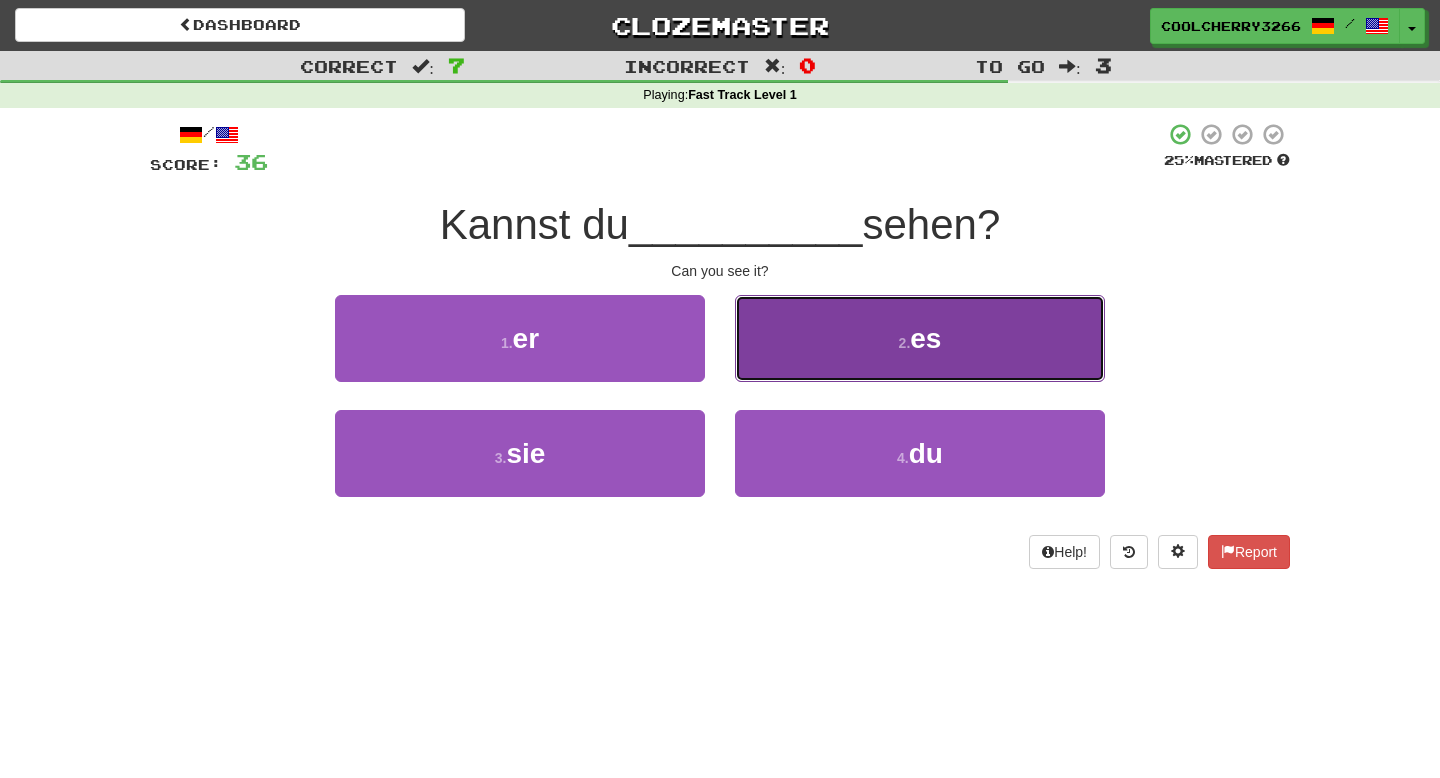 click on "2 .  es" at bounding box center [920, 338] 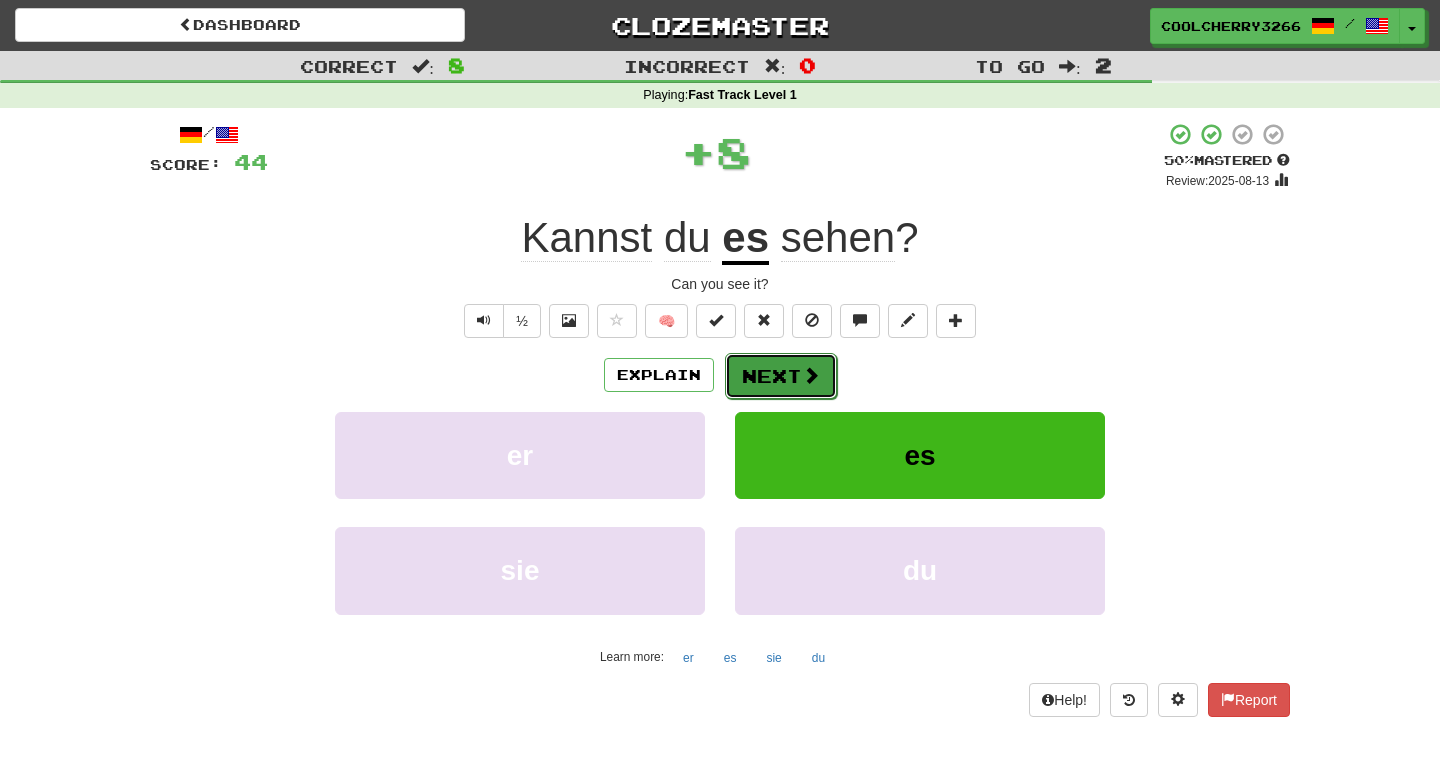 click on "Next" at bounding box center [781, 376] 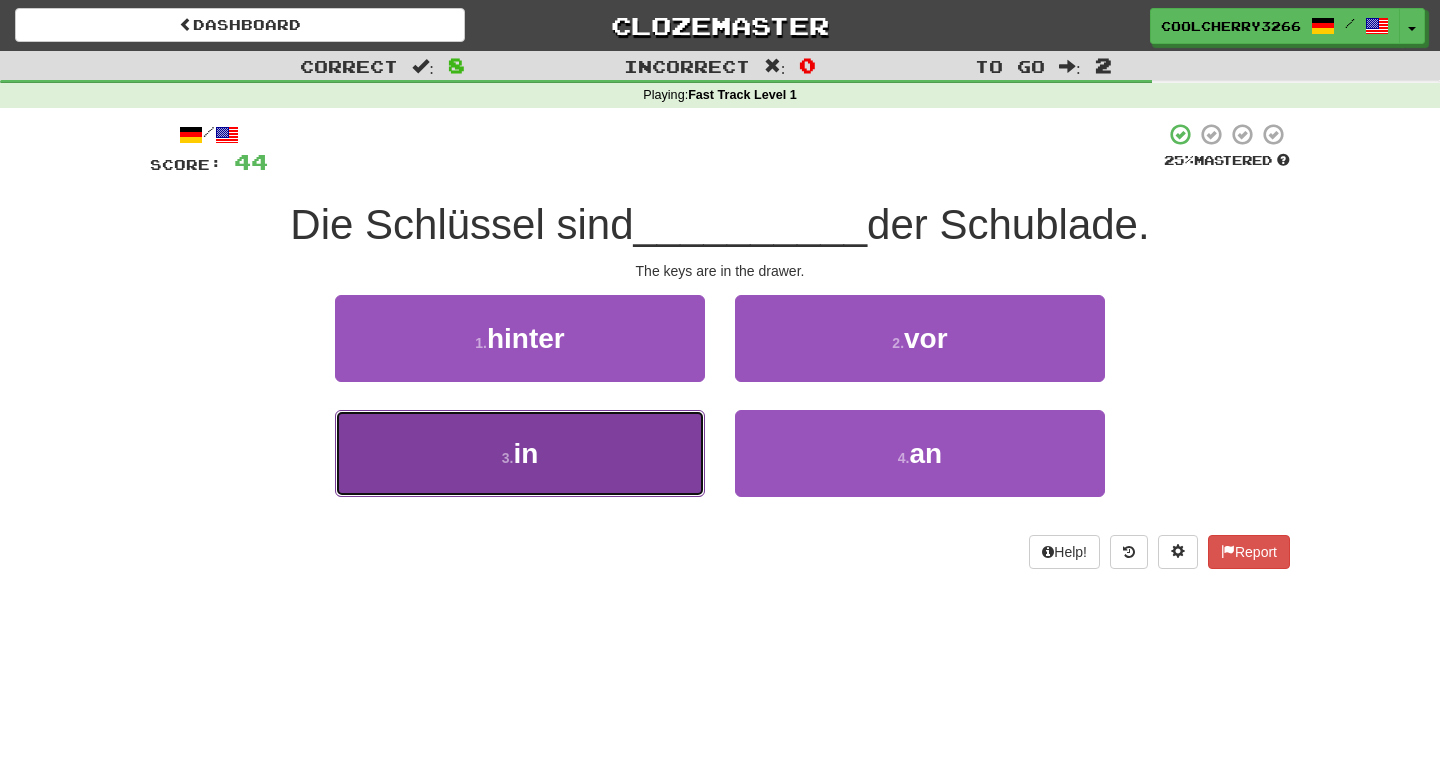 click on "3 .  in" at bounding box center [520, 453] 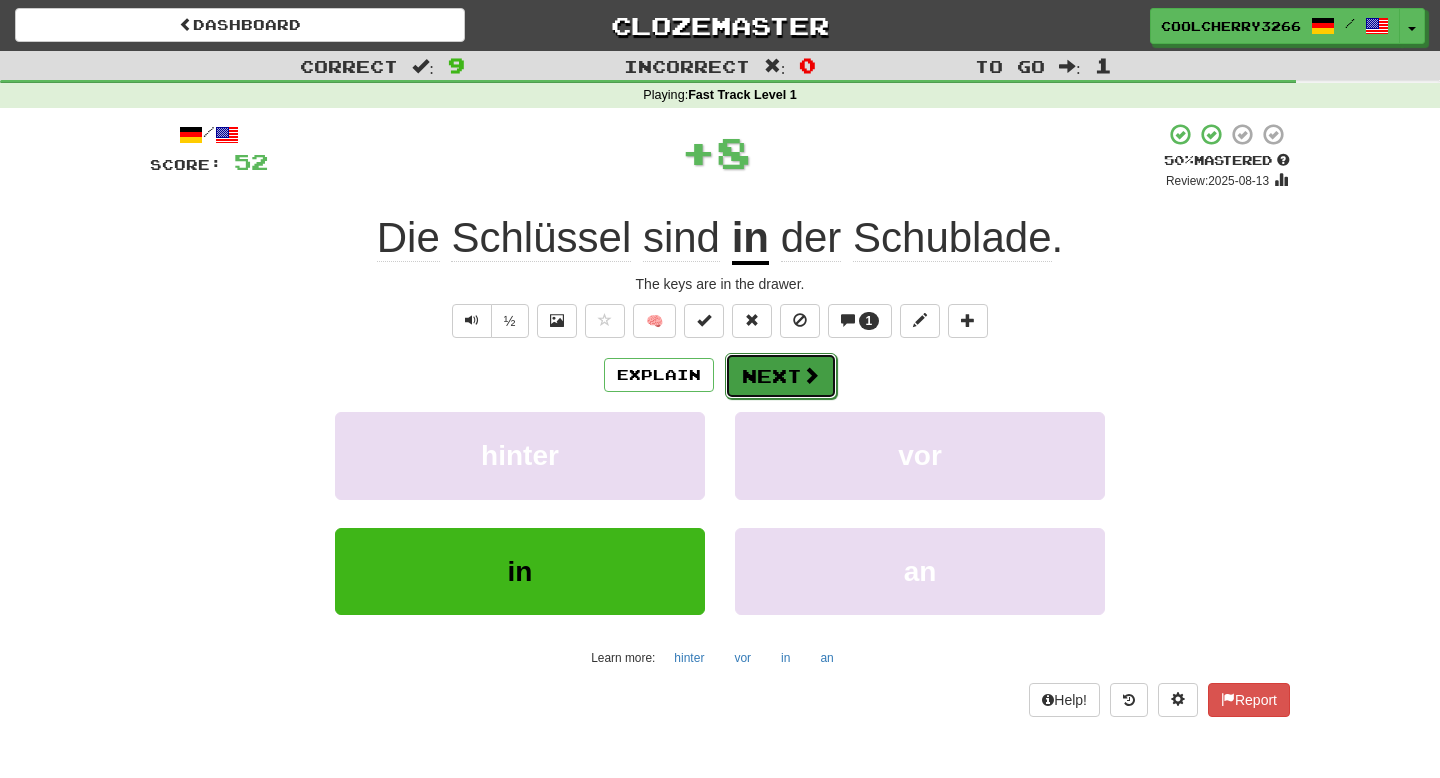click on "Next" at bounding box center [781, 376] 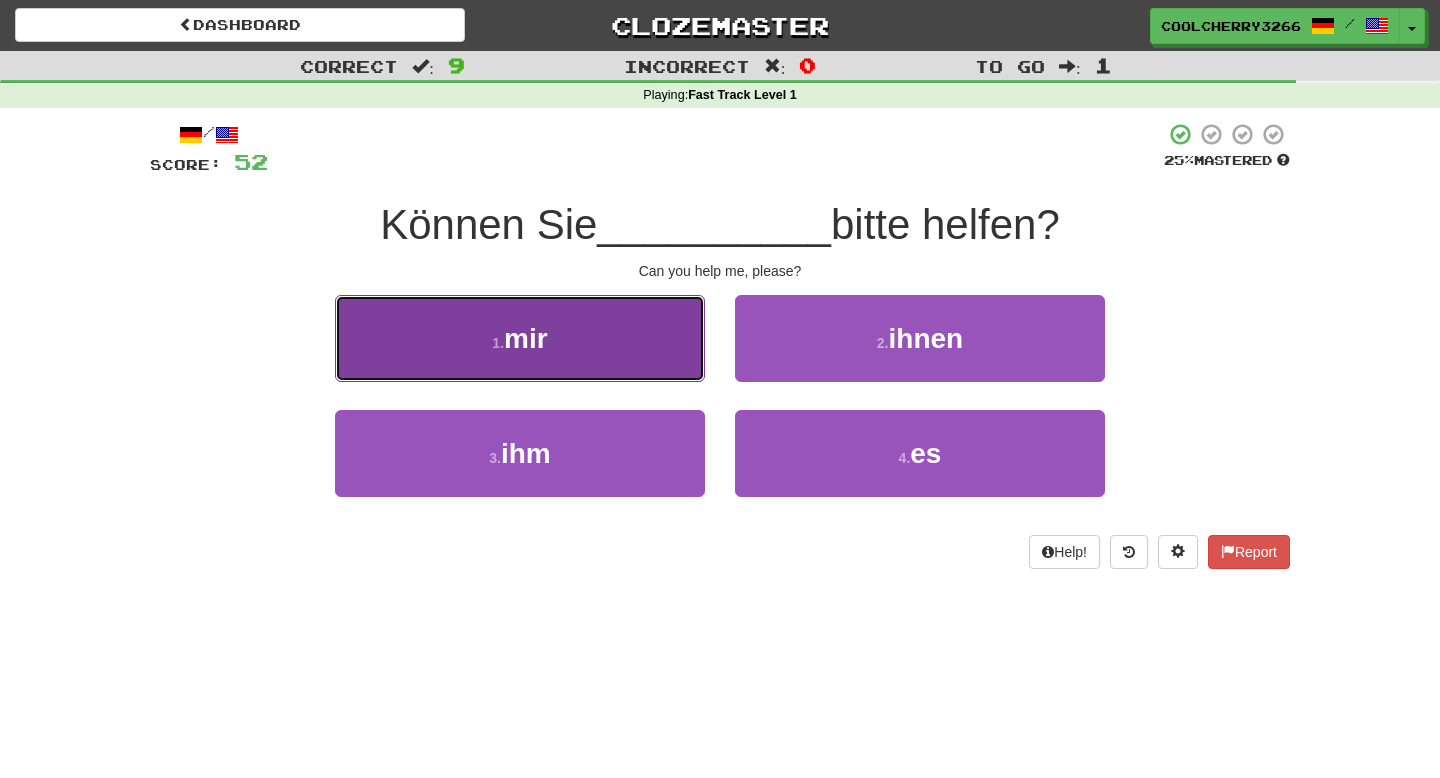click on "1 .  mir" at bounding box center [520, 338] 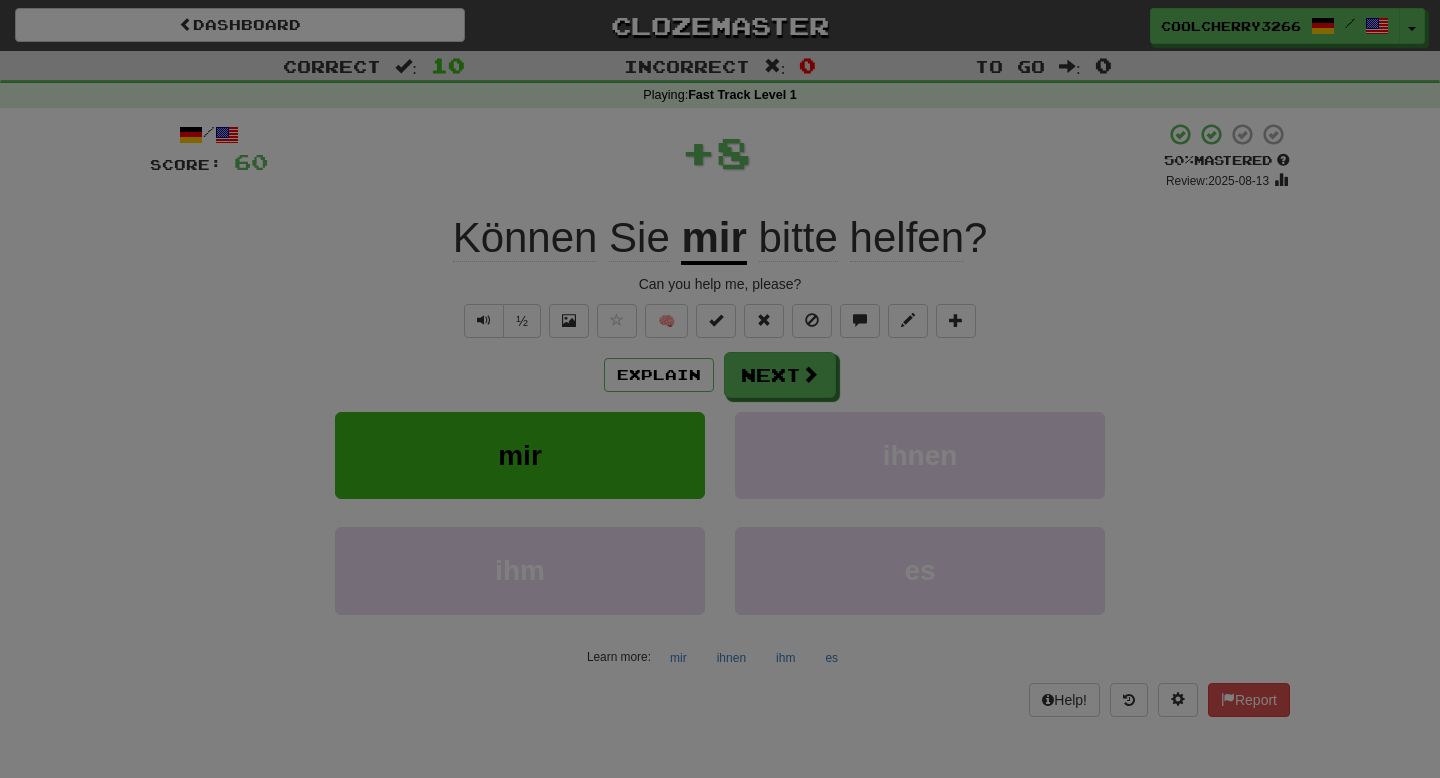 click on "Dashboard
Clozemaster
[USERNAME]
/
Toggle Dropdown
Dashboard
Leaderboard
Activity Feed
Notifications
Profile
Discussions
Deutsch
/
English
Streak:
0
Review:
10
Points Today: 0
Languages
Account
Logout
[USERNAME]
/
Toggle Dropdown
Dashboard
Leaderboard
Activity Feed
Notifications
Profile
Discussions
Deutsch
/
English
Streak:
0
Review:
10
Points Today: 0
Languages
Account
Logout
clozemaster
Correct   :   10 Incorrect   :   0 To go   :   0 Playing :  Fast Track Level 1  /  Score:   60 + 8 50 %  Mastered Review:  2025-08-13 Können   Sie   mir   bitte   helfen ? Can you help me, please? ½ 🧠 Explain Next mir ihnen ihm" at bounding box center [720, 744] 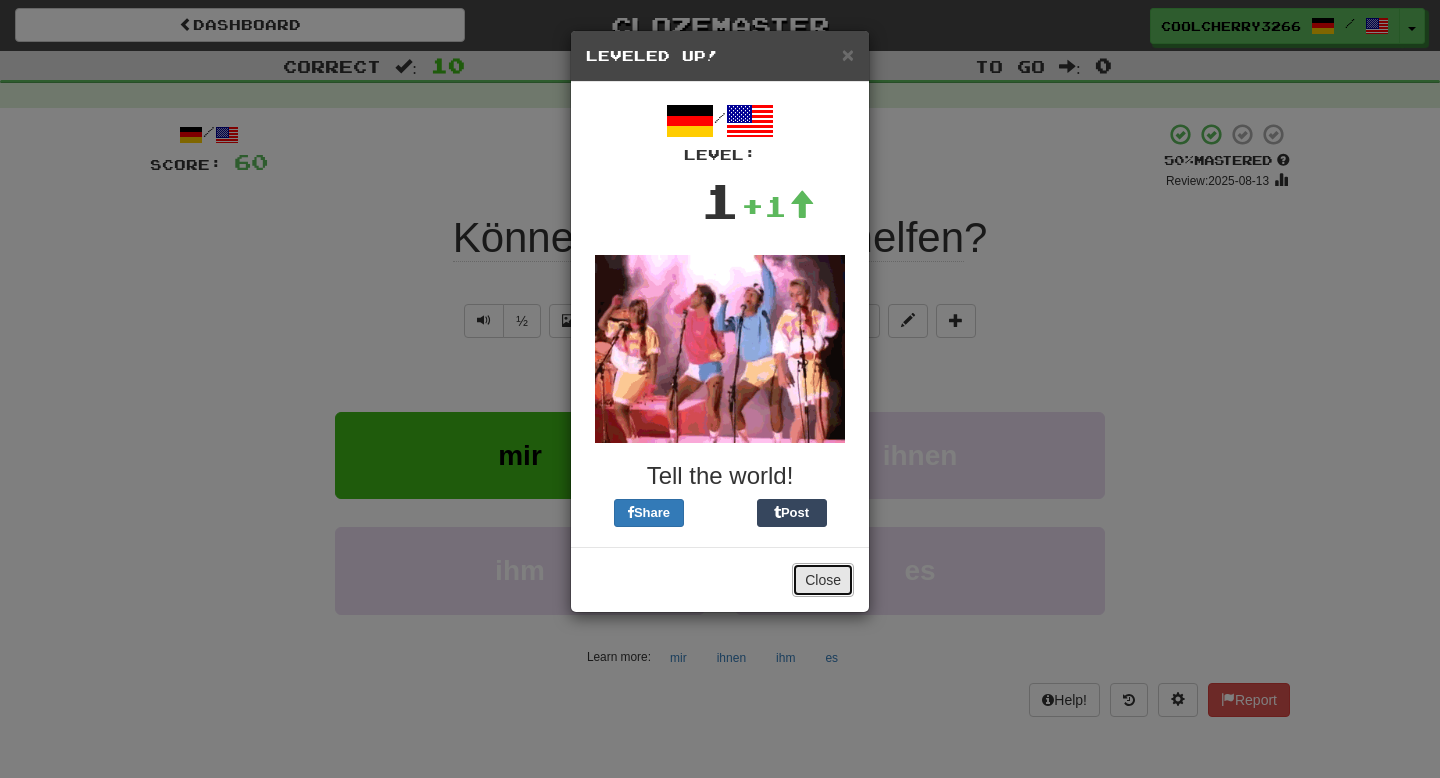 click on "Close" at bounding box center [823, 580] 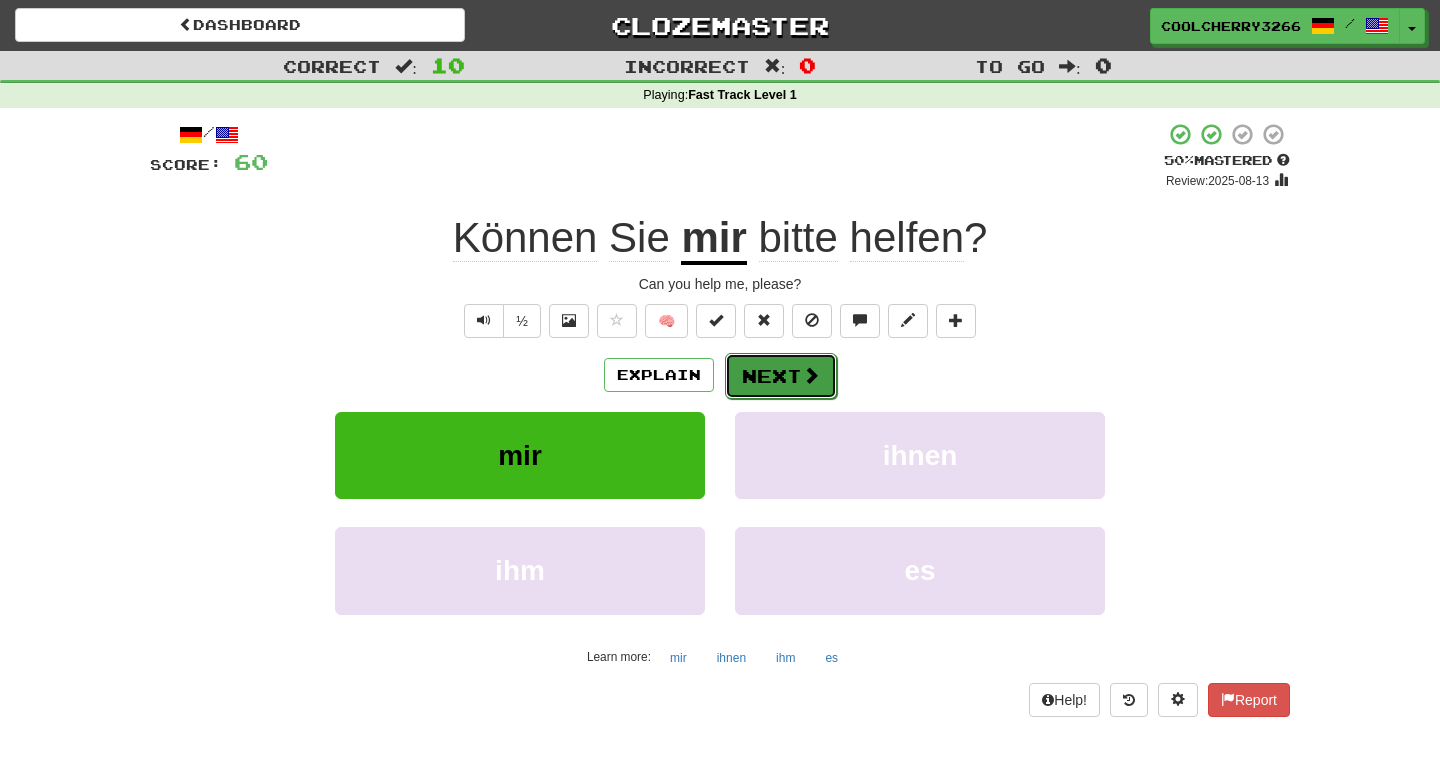 click on "Next" at bounding box center (781, 376) 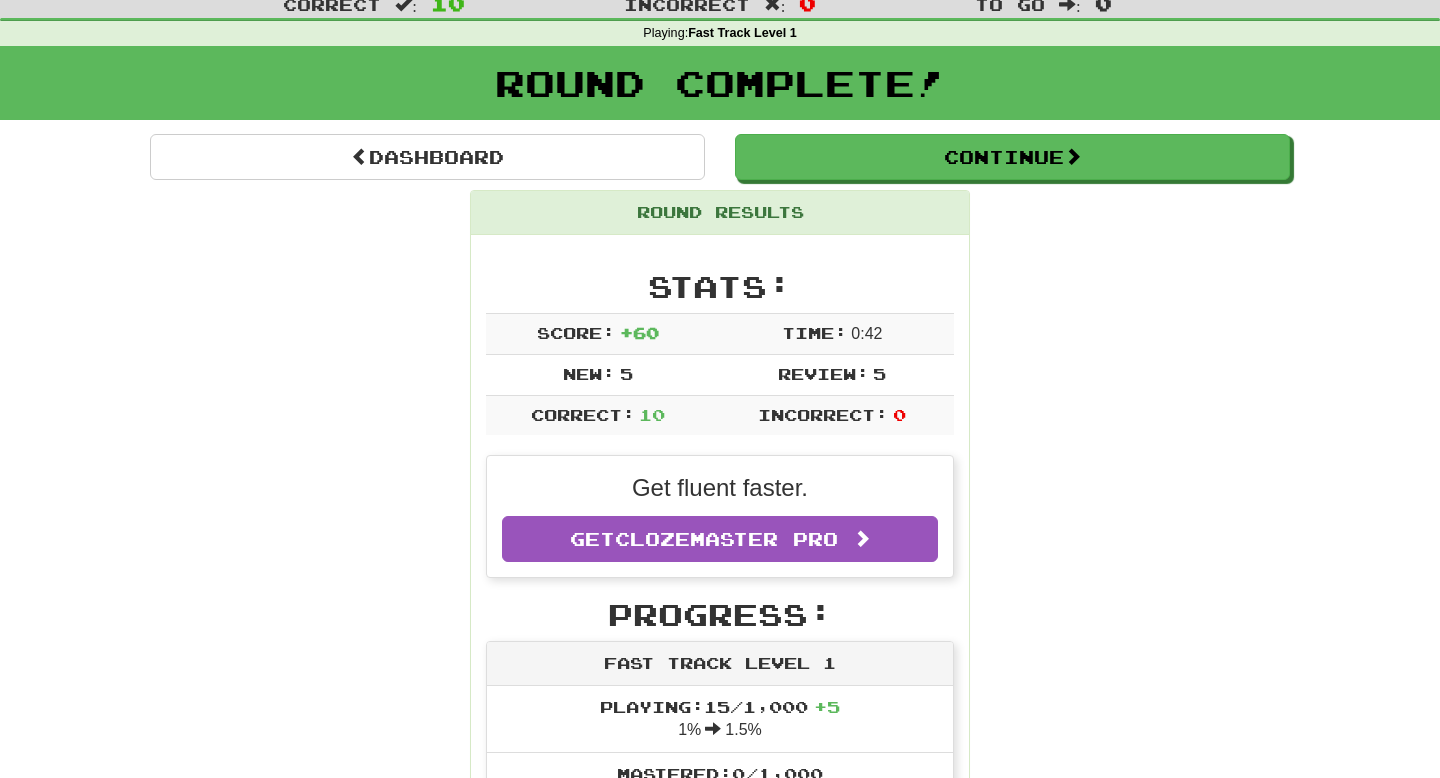 scroll, scrollTop: 74, scrollLeft: 0, axis: vertical 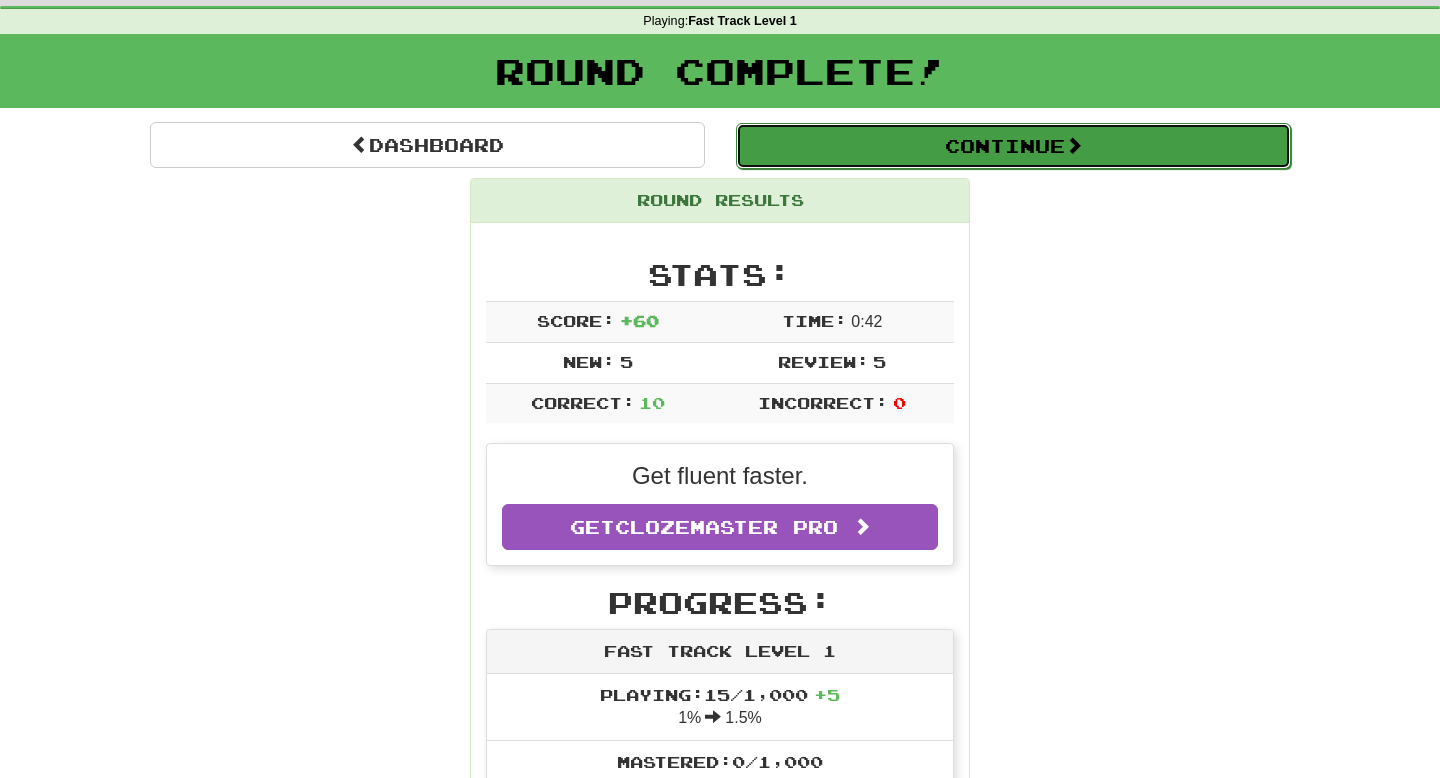 click on "Continue" at bounding box center (1013, 146) 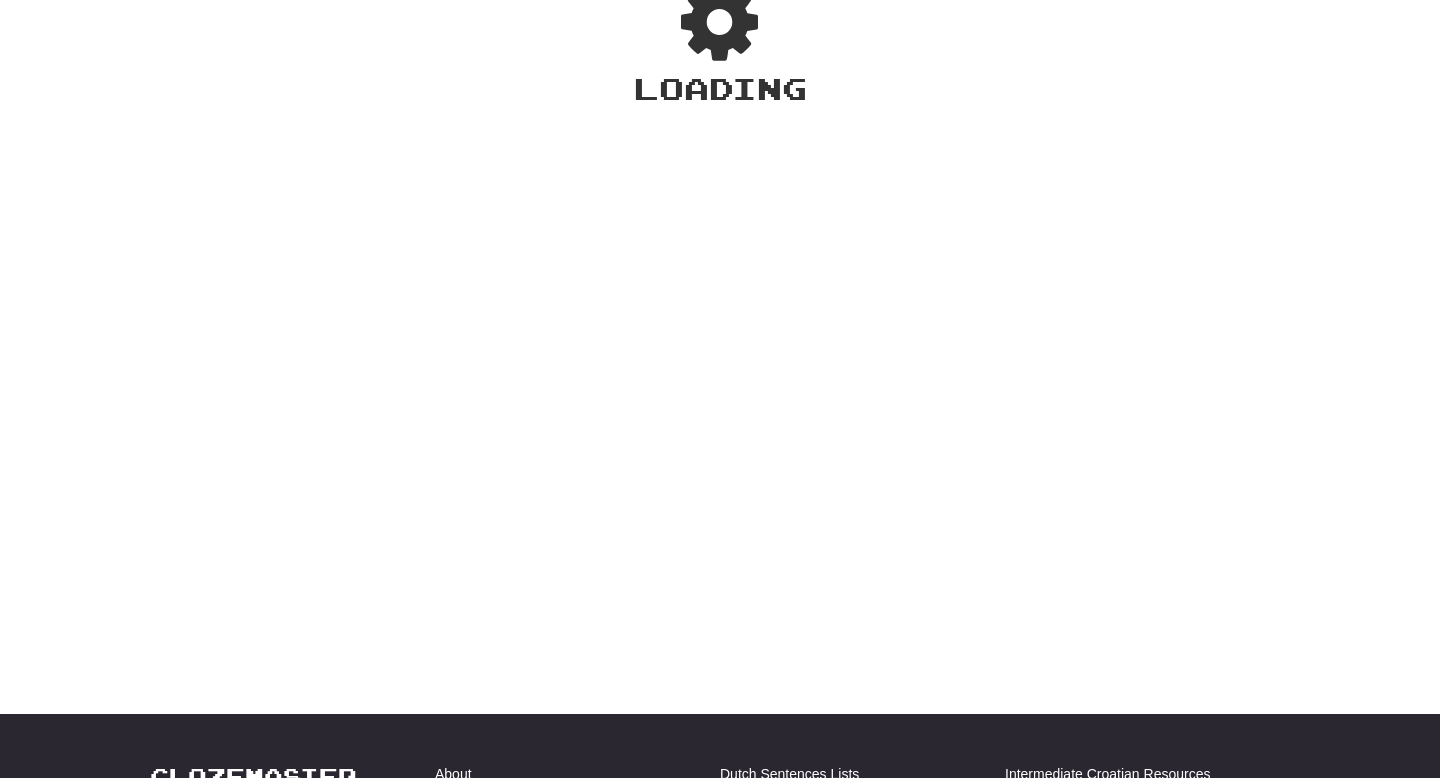 scroll, scrollTop: 74, scrollLeft: 0, axis: vertical 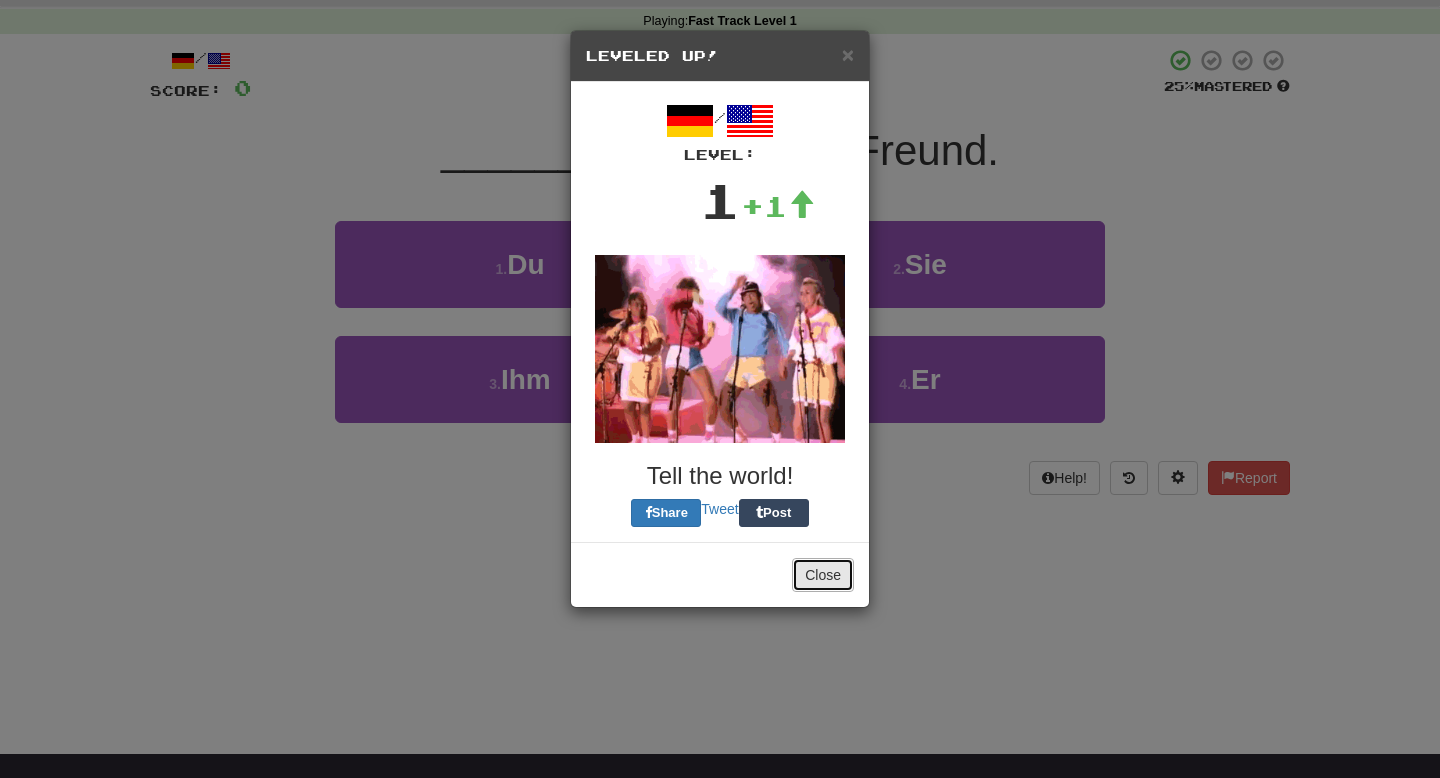 click on "Close" at bounding box center (823, 575) 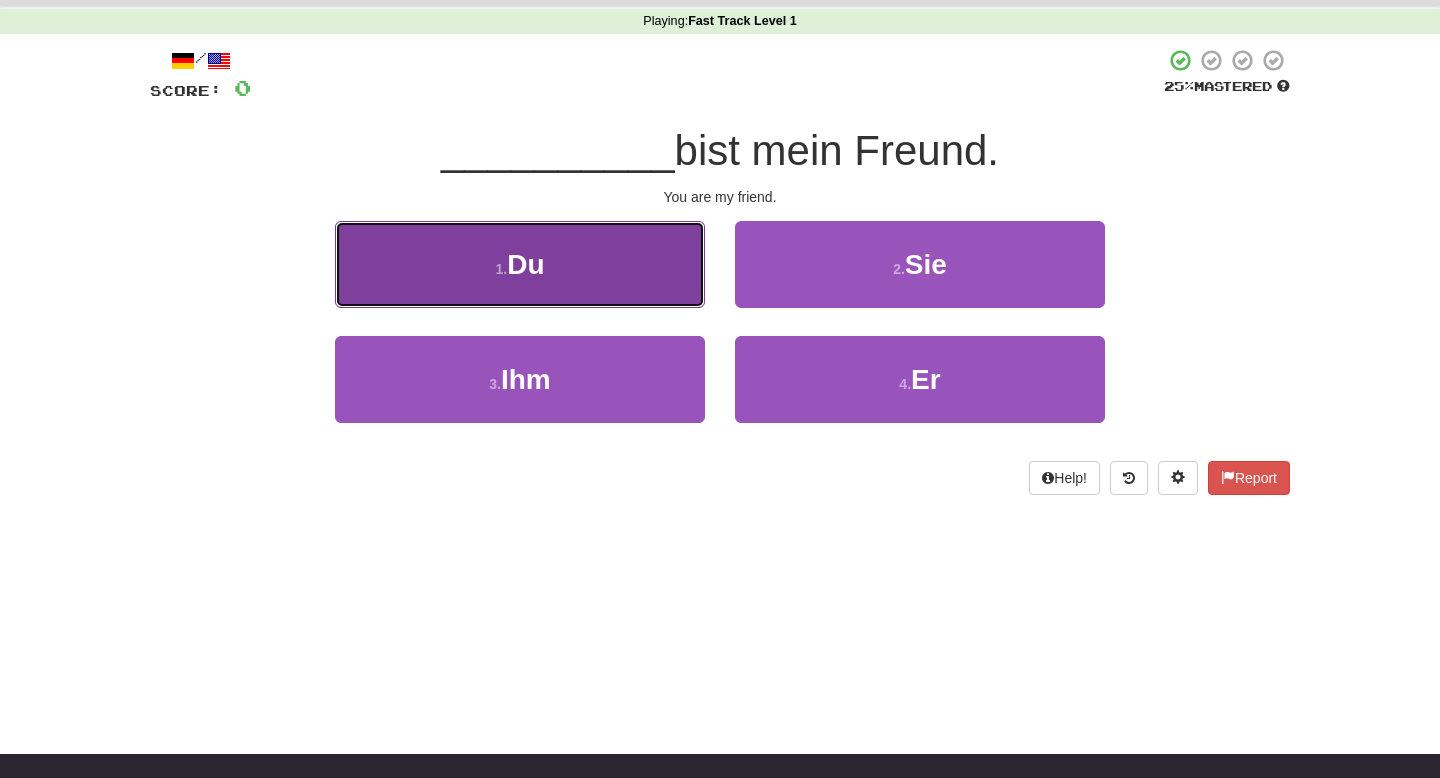click on "1 .  Du" at bounding box center (520, 264) 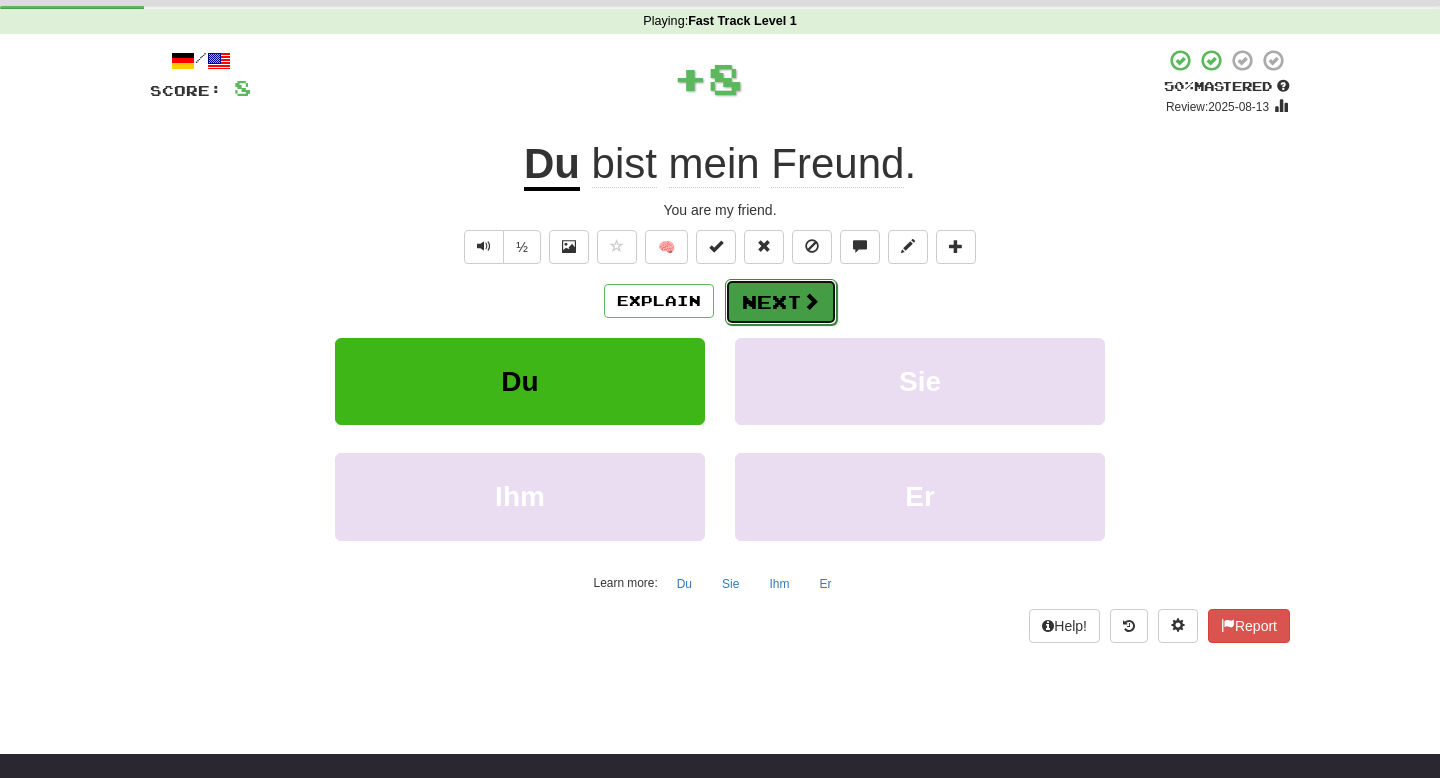 click on "Next" at bounding box center [781, 302] 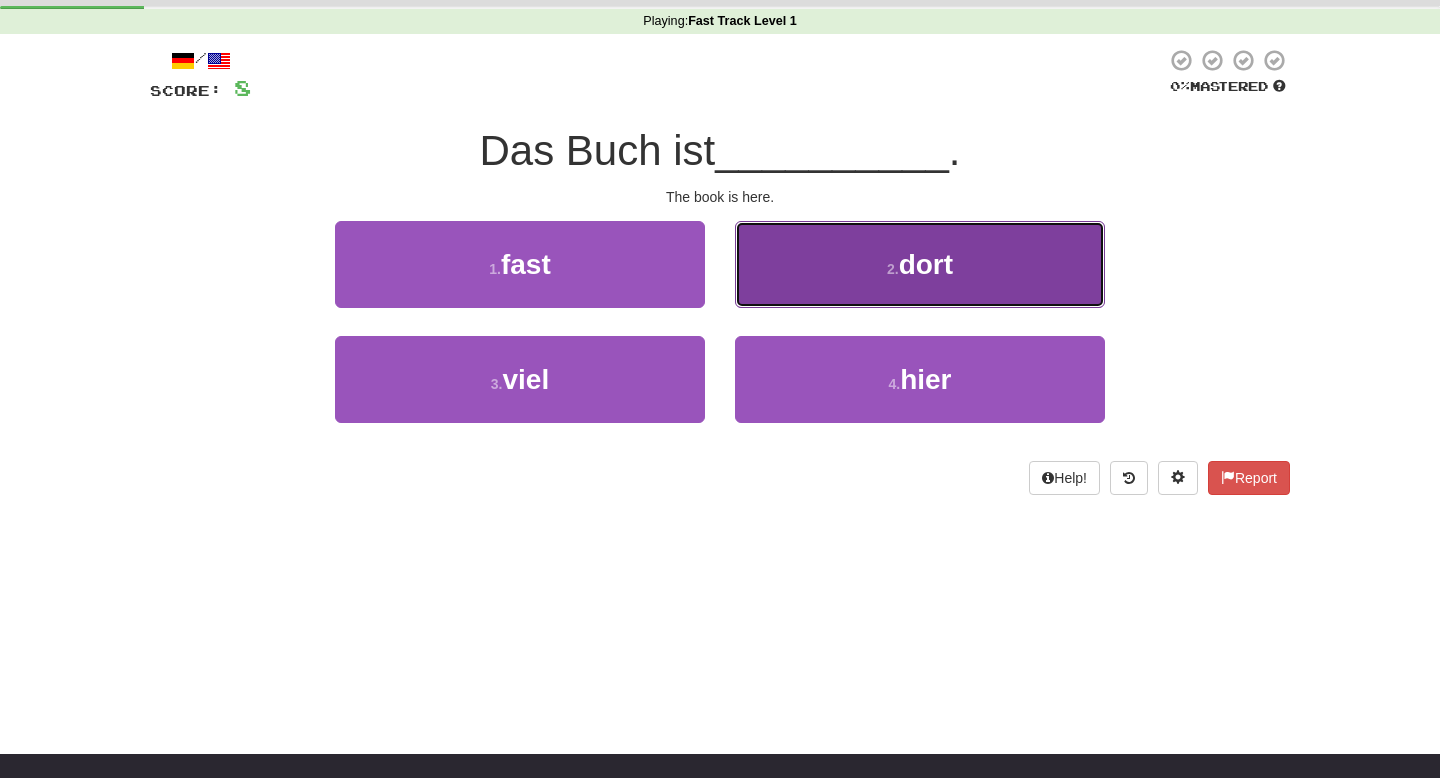 click on "2 .  dort" at bounding box center [920, 264] 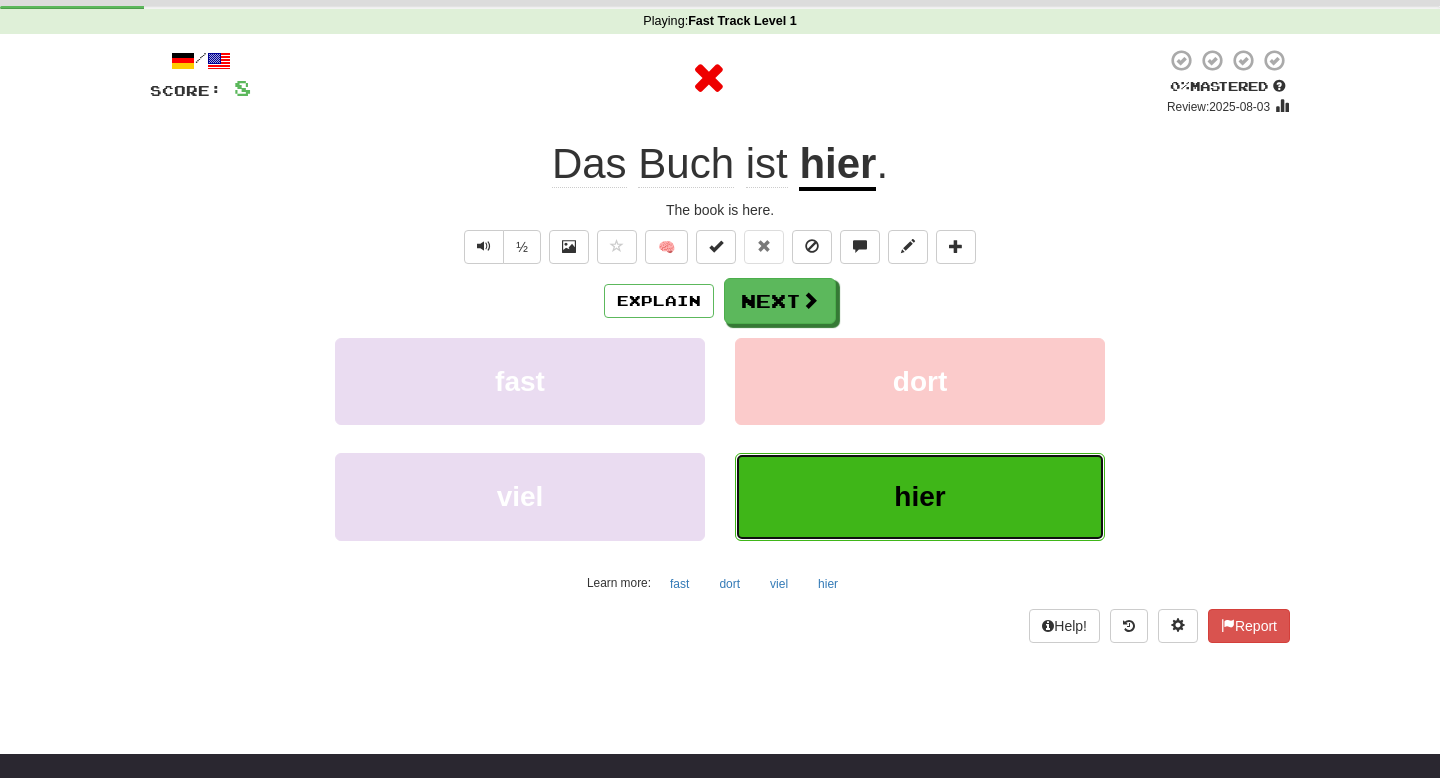 click on "hier" at bounding box center [920, 496] 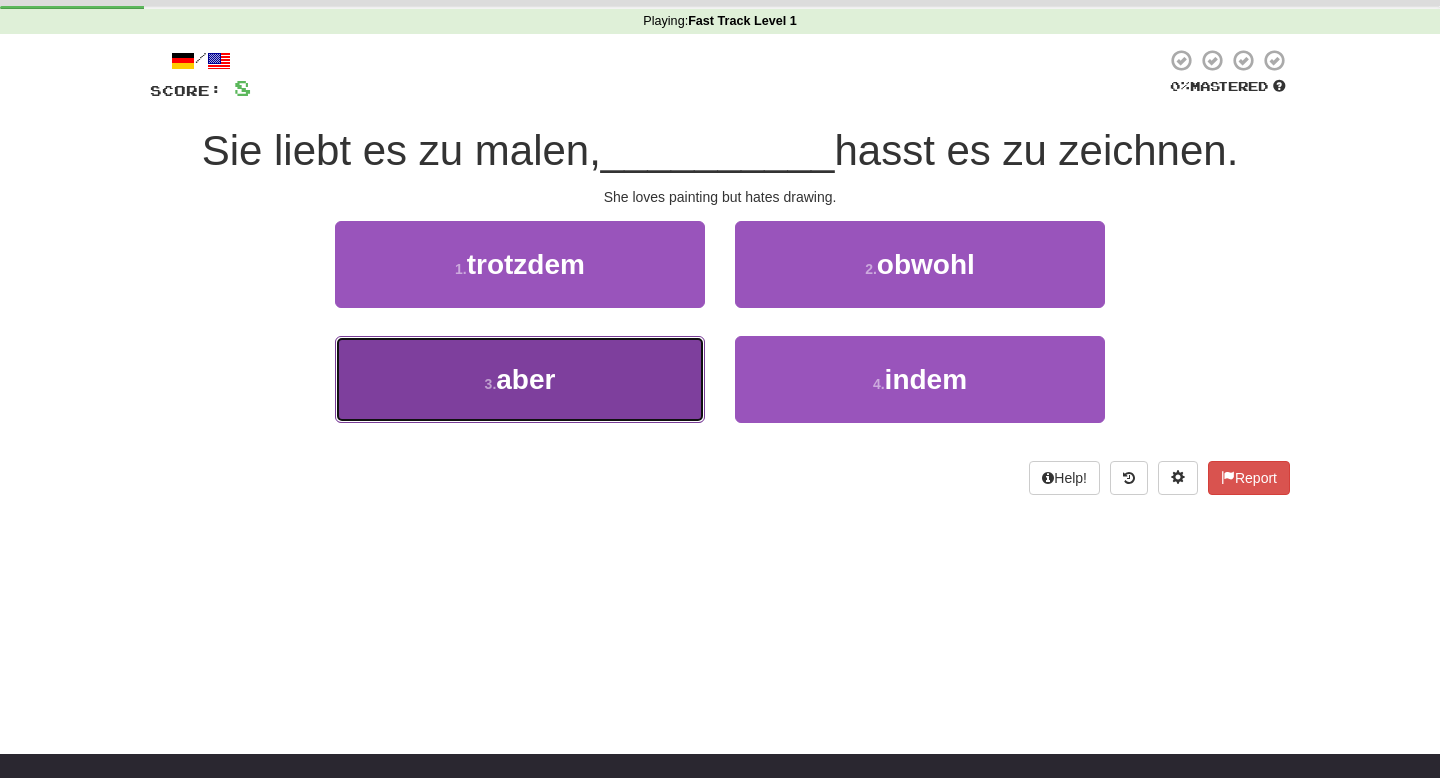 click on "3 .  aber" at bounding box center [520, 379] 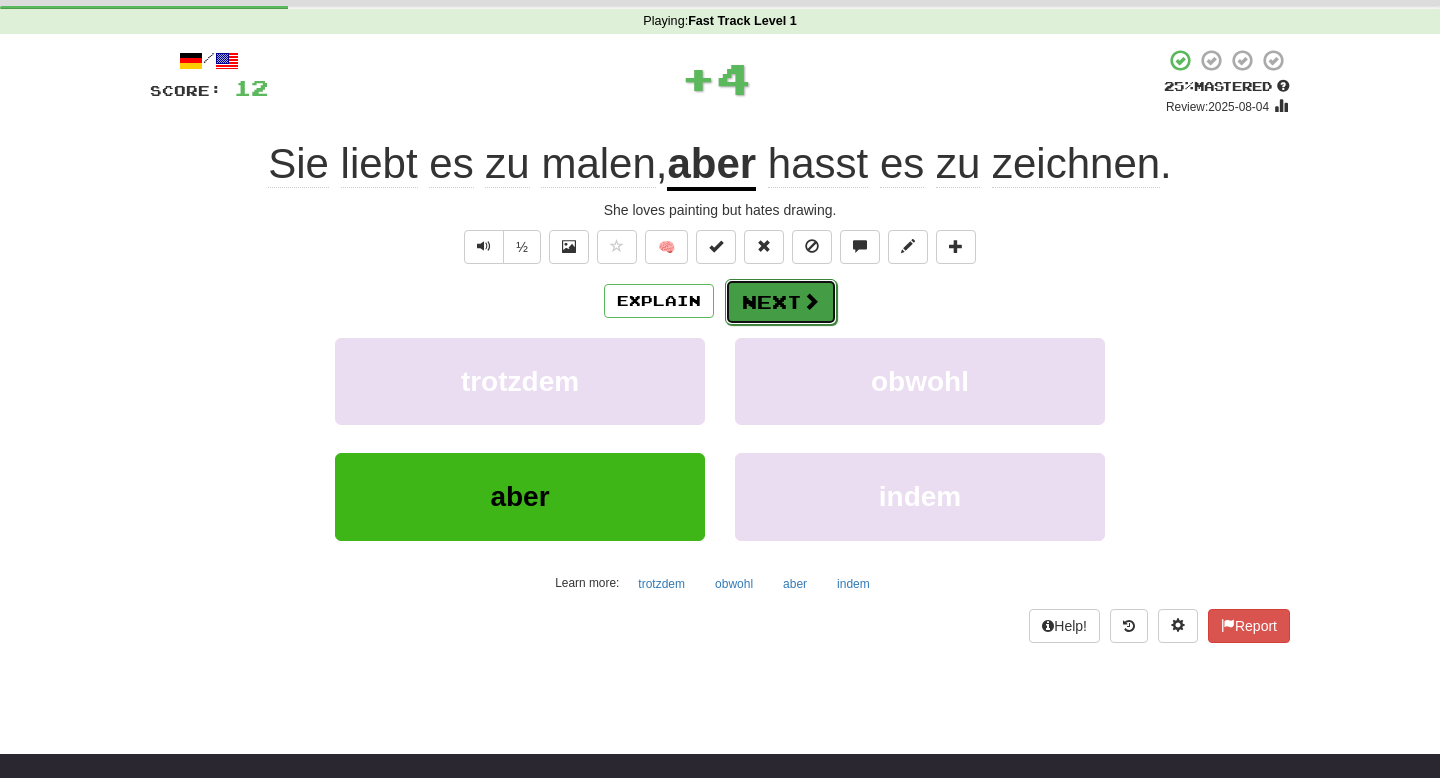 click on "Next" at bounding box center (781, 302) 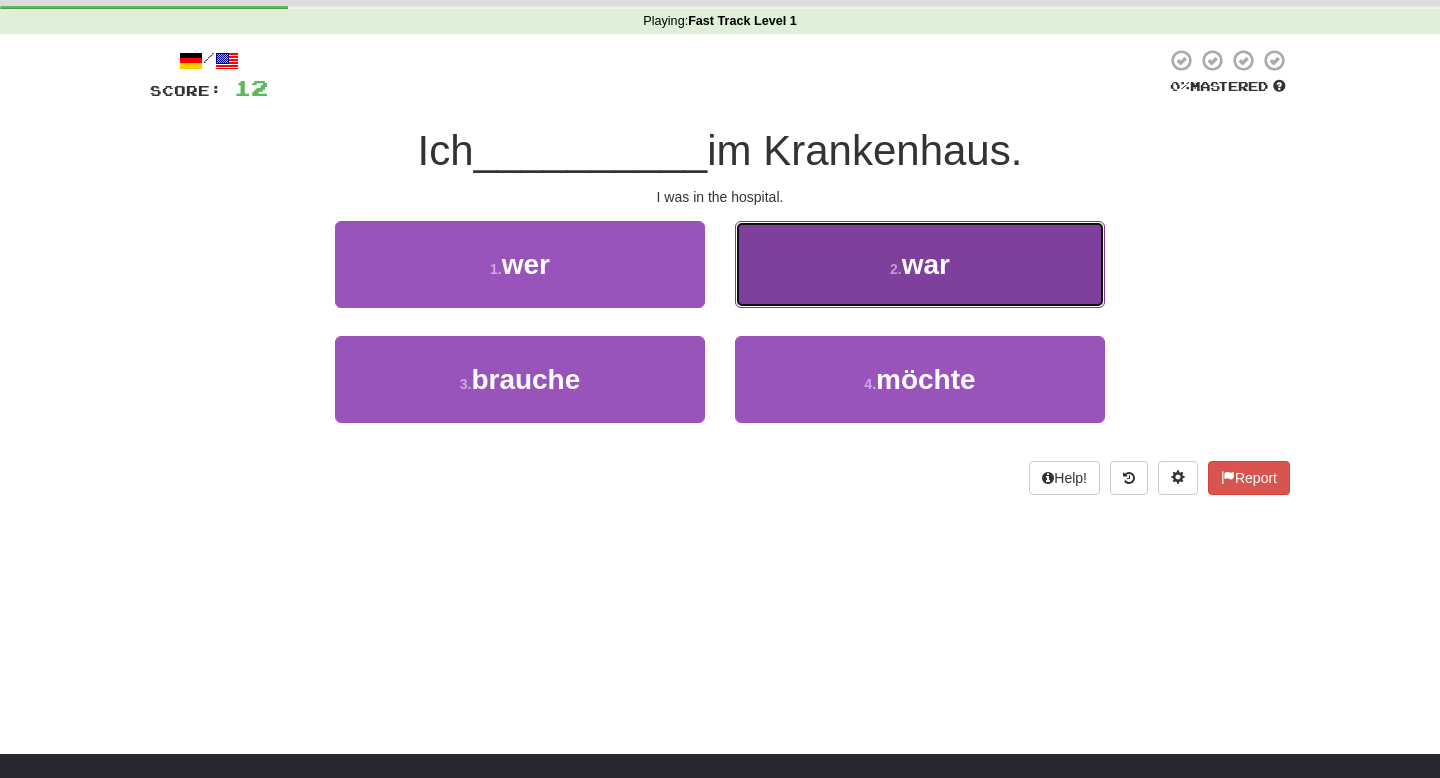 click on "2 .  war" at bounding box center [920, 264] 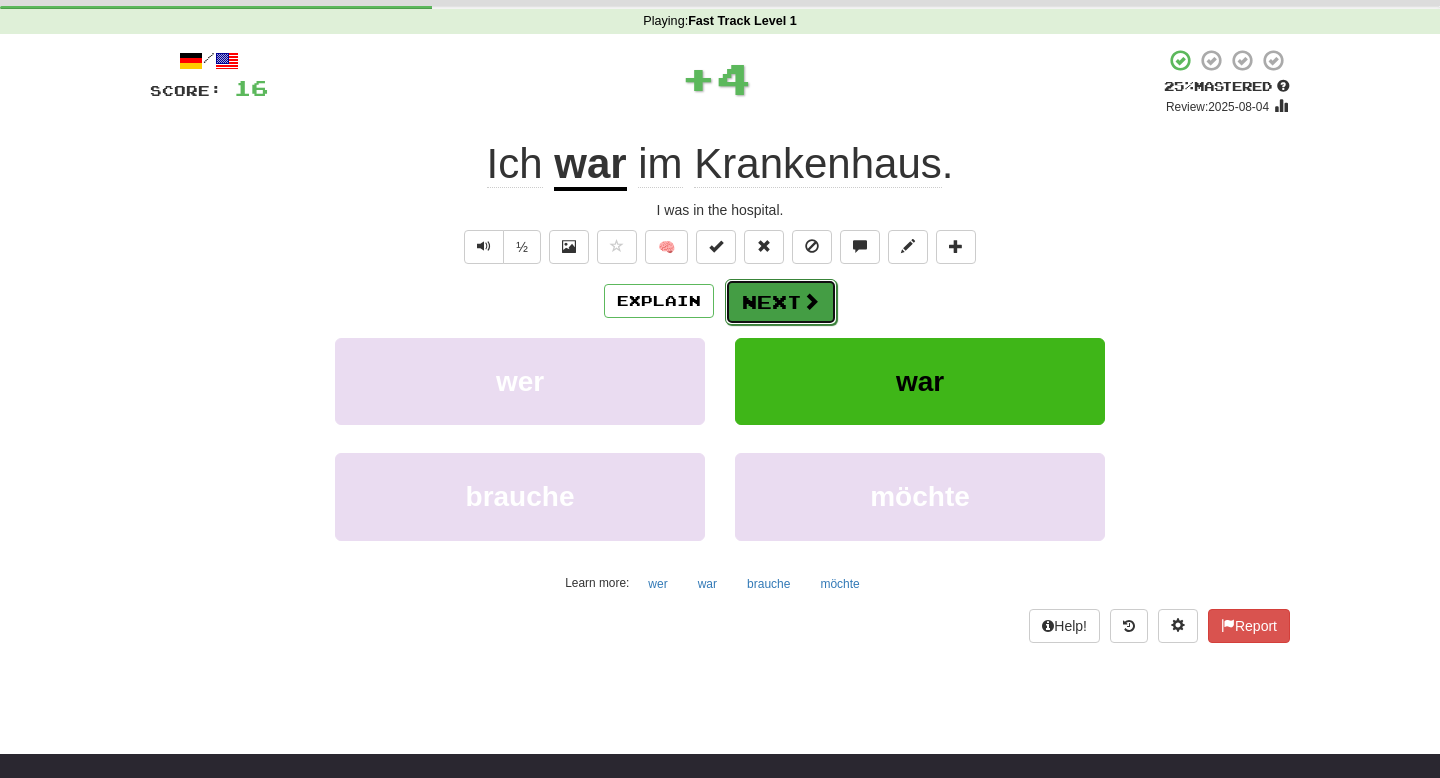 click on "Next" at bounding box center [781, 302] 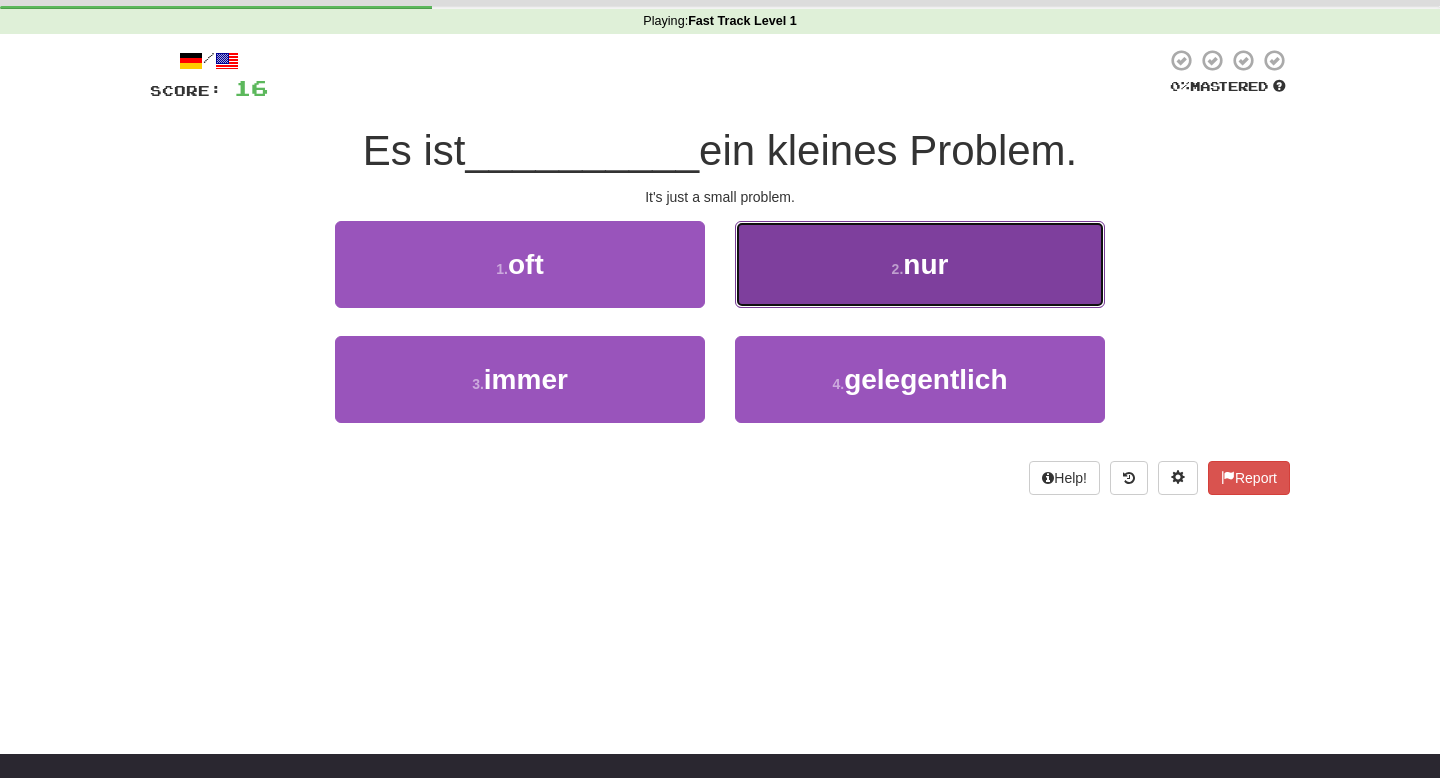 click on "2 .  nur" at bounding box center (920, 264) 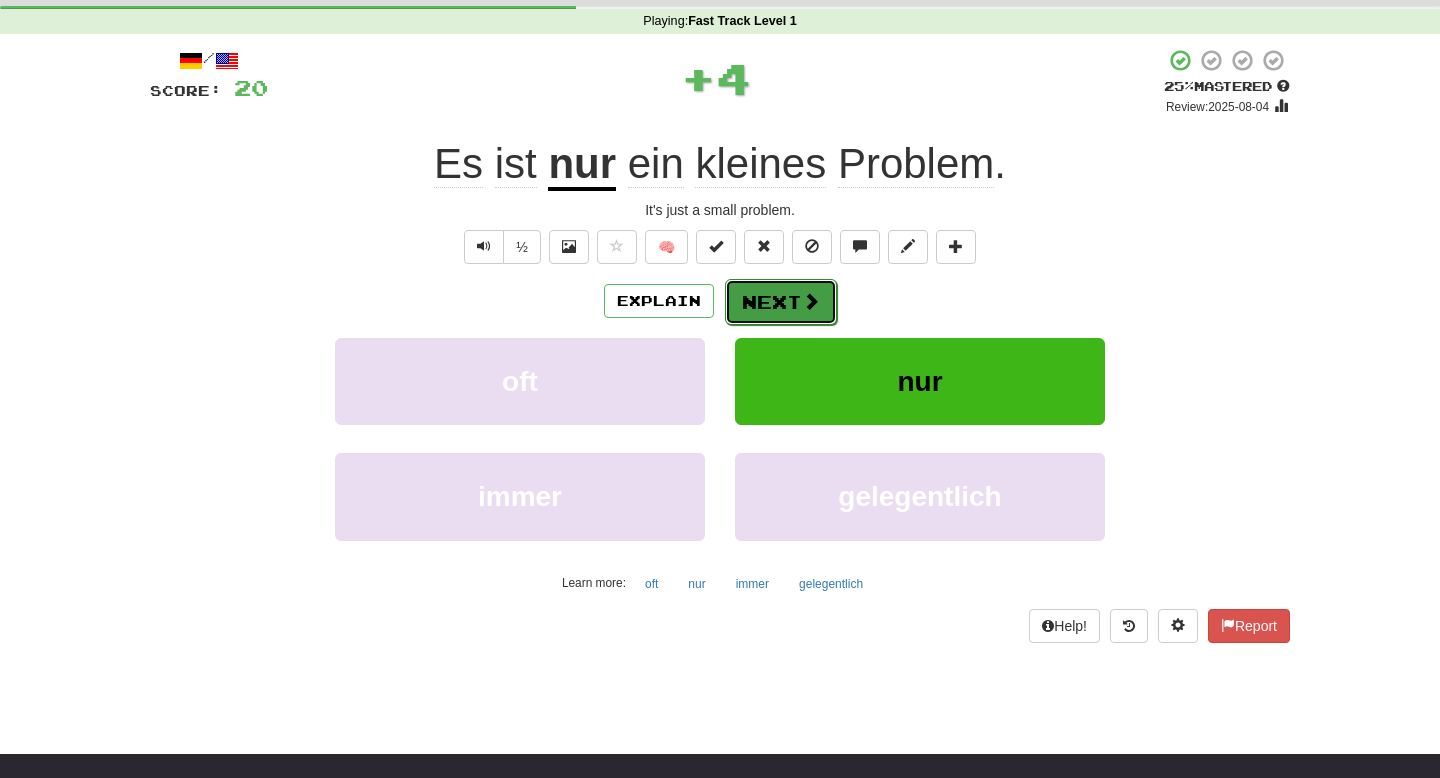 click on "Next" at bounding box center [781, 302] 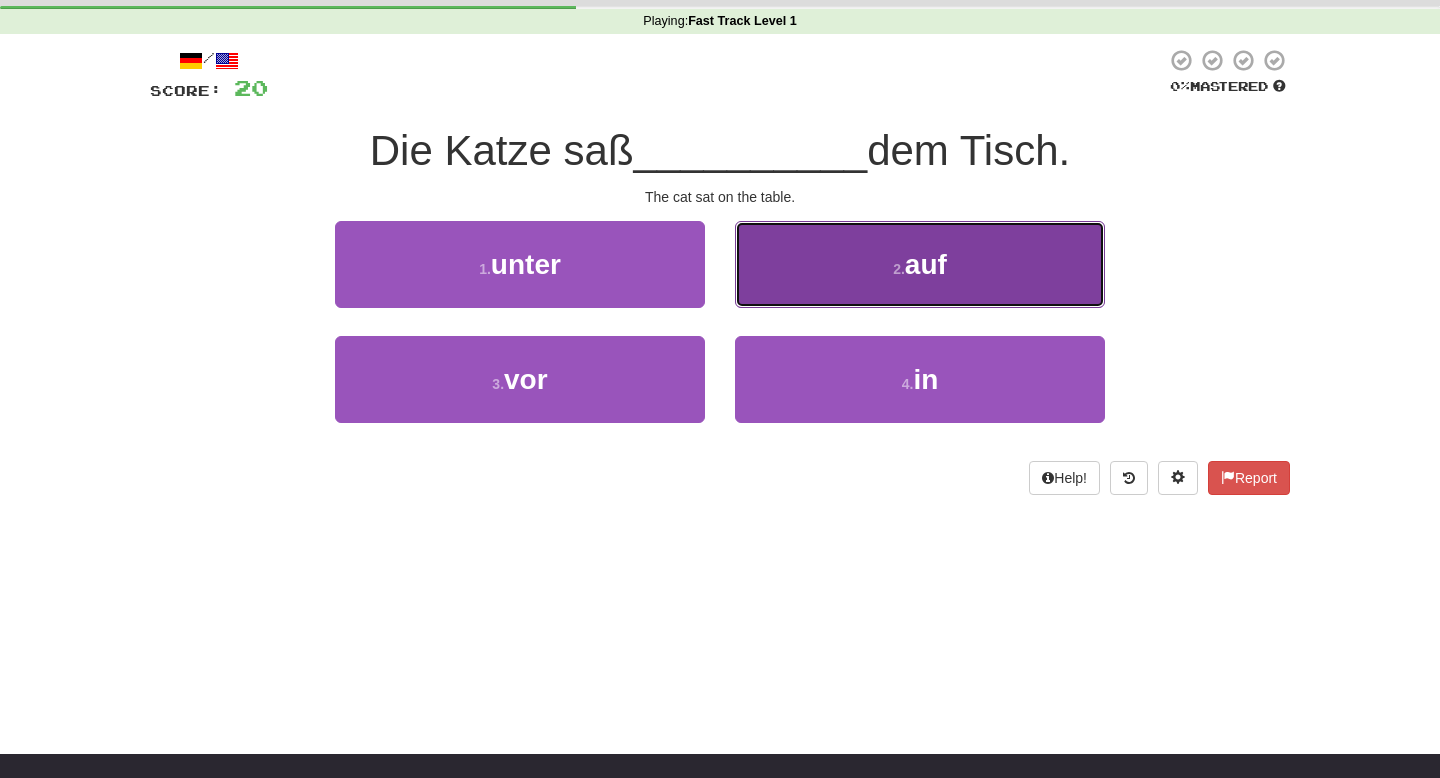 click on "2 .  auf" at bounding box center (920, 264) 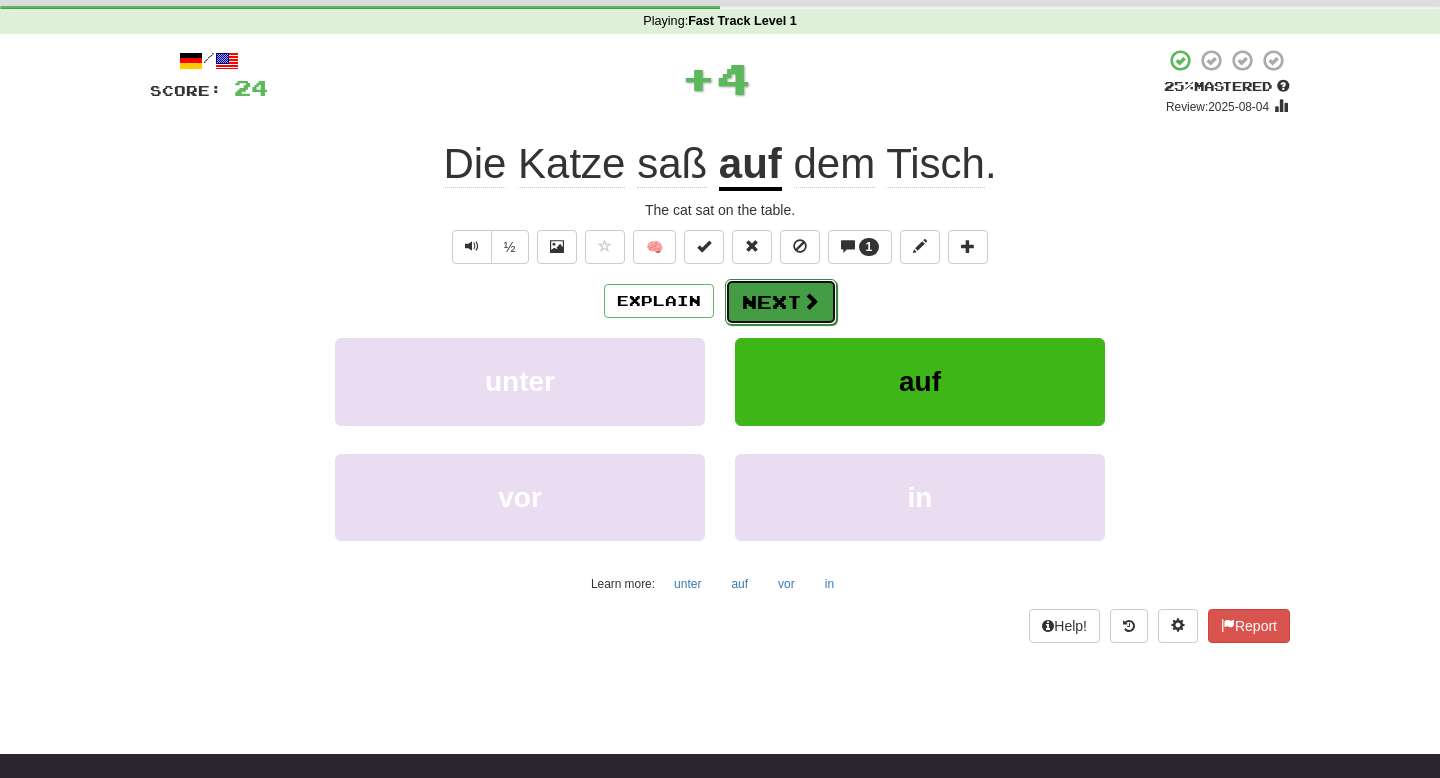 click on "Next" at bounding box center (781, 302) 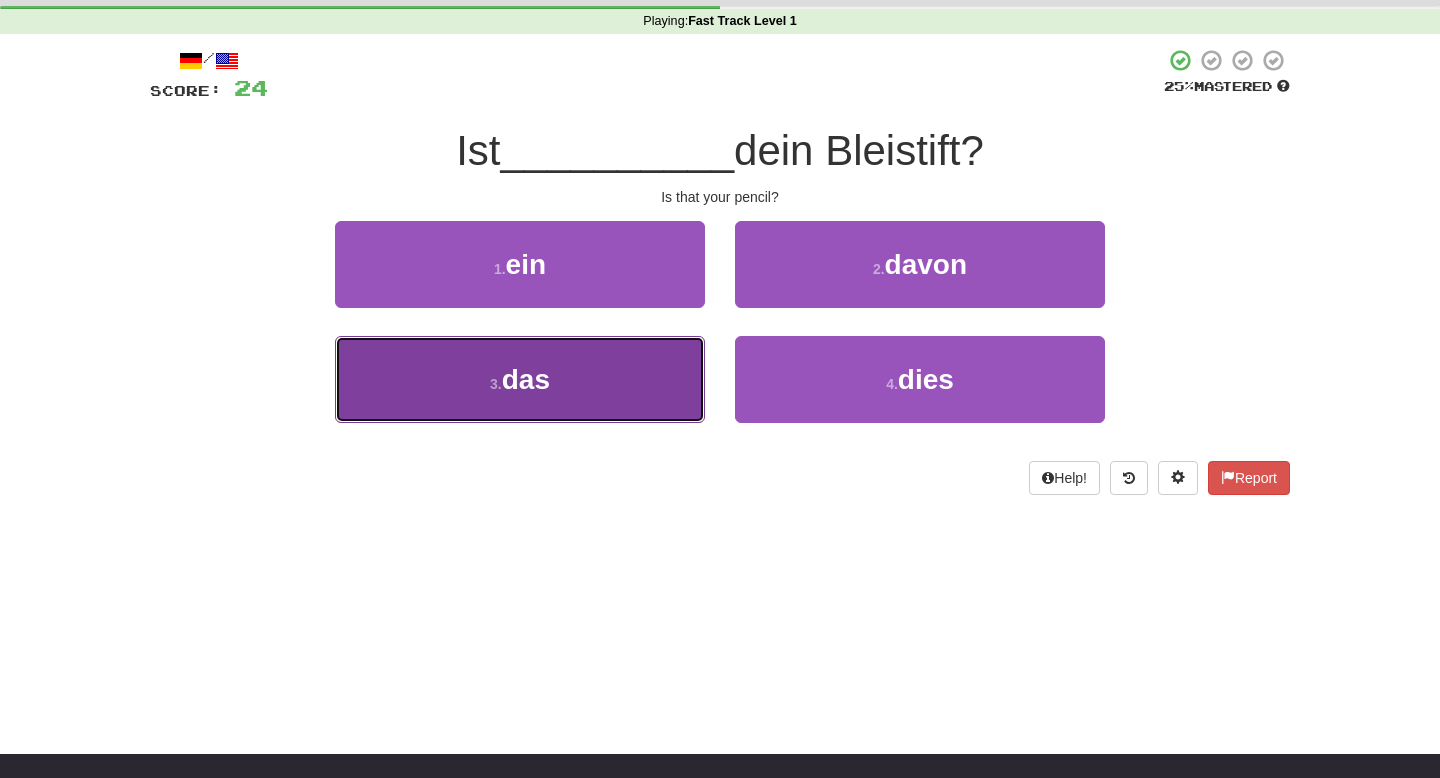 click on "3 .  das" at bounding box center [520, 379] 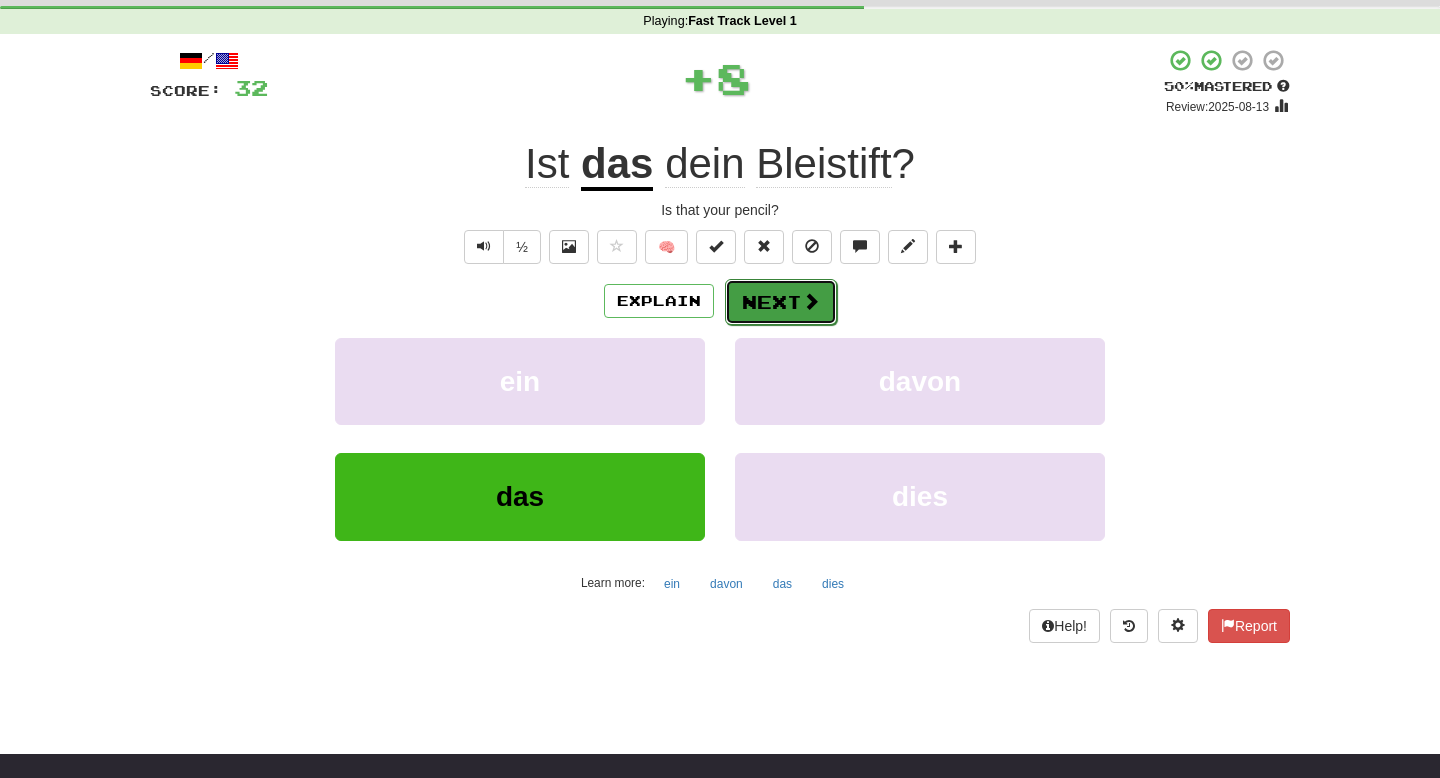 click on "Next" at bounding box center [781, 302] 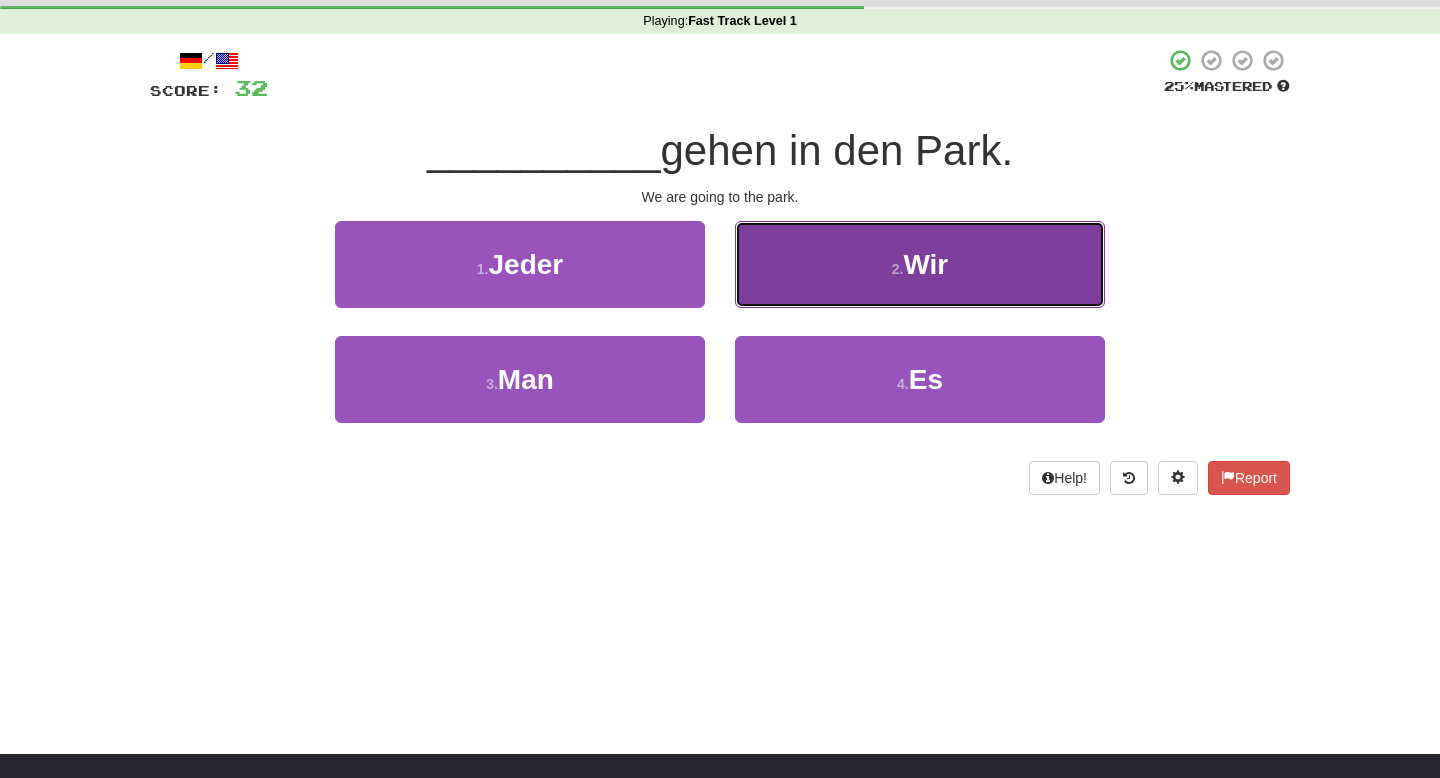 click on "2 ." at bounding box center [898, 269] 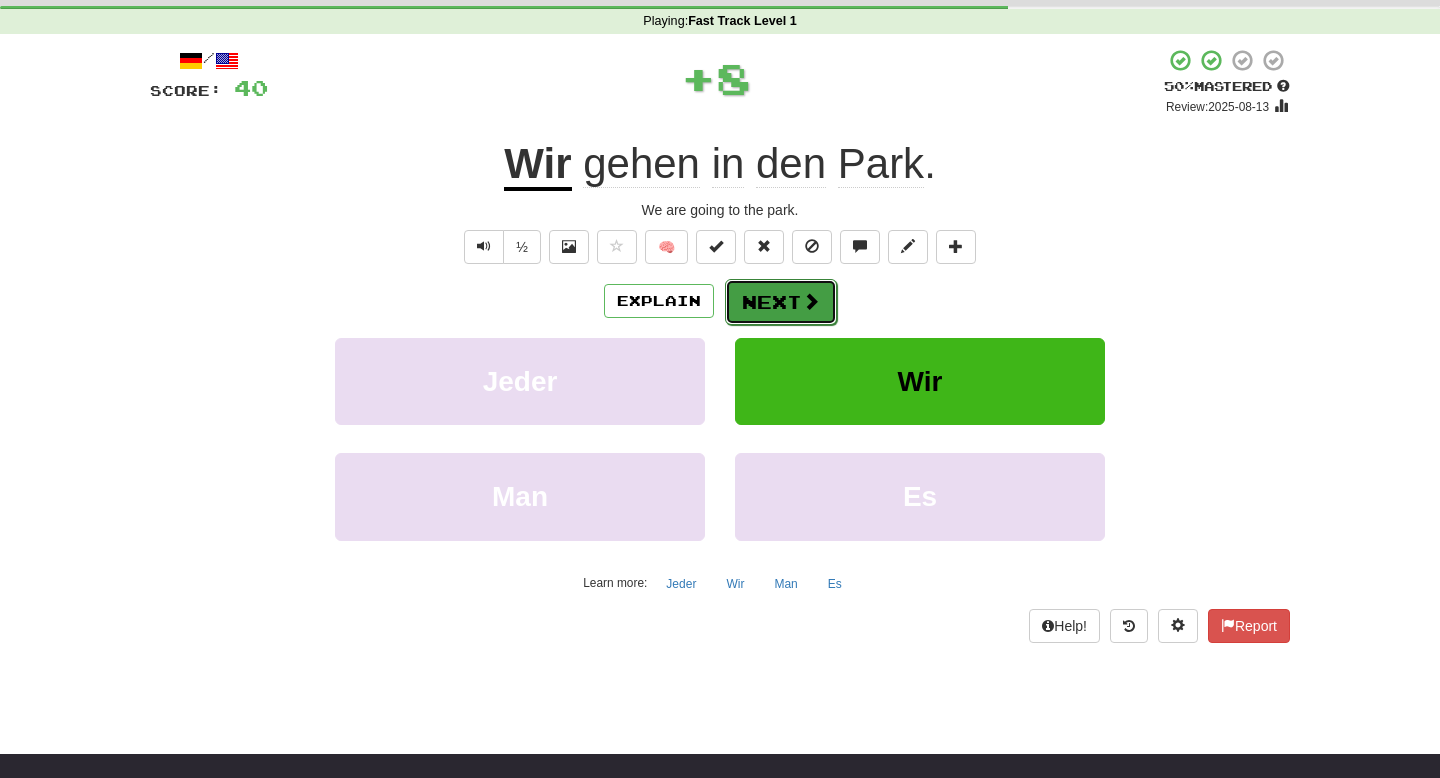 click on "Next" at bounding box center [781, 302] 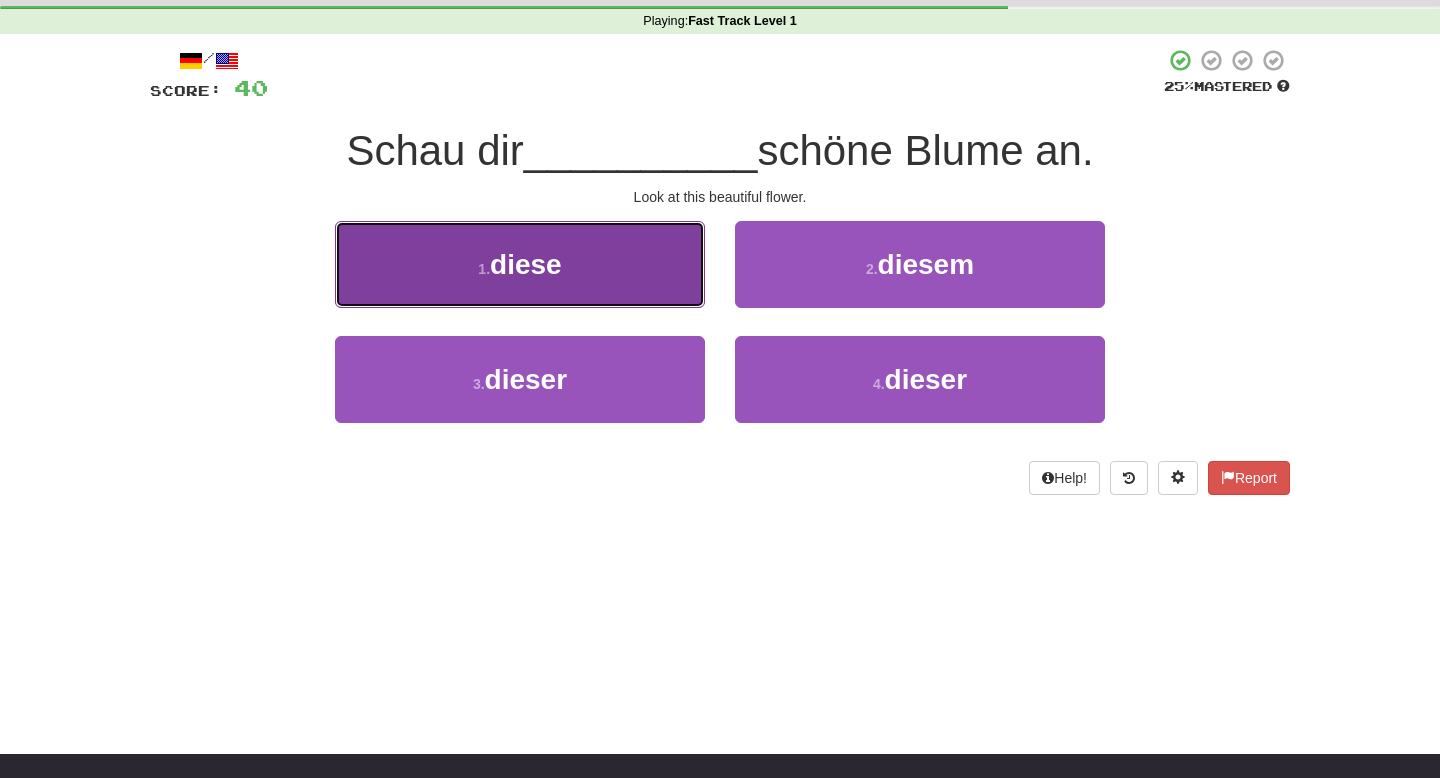 click on "1 .  diese" at bounding box center [520, 264] 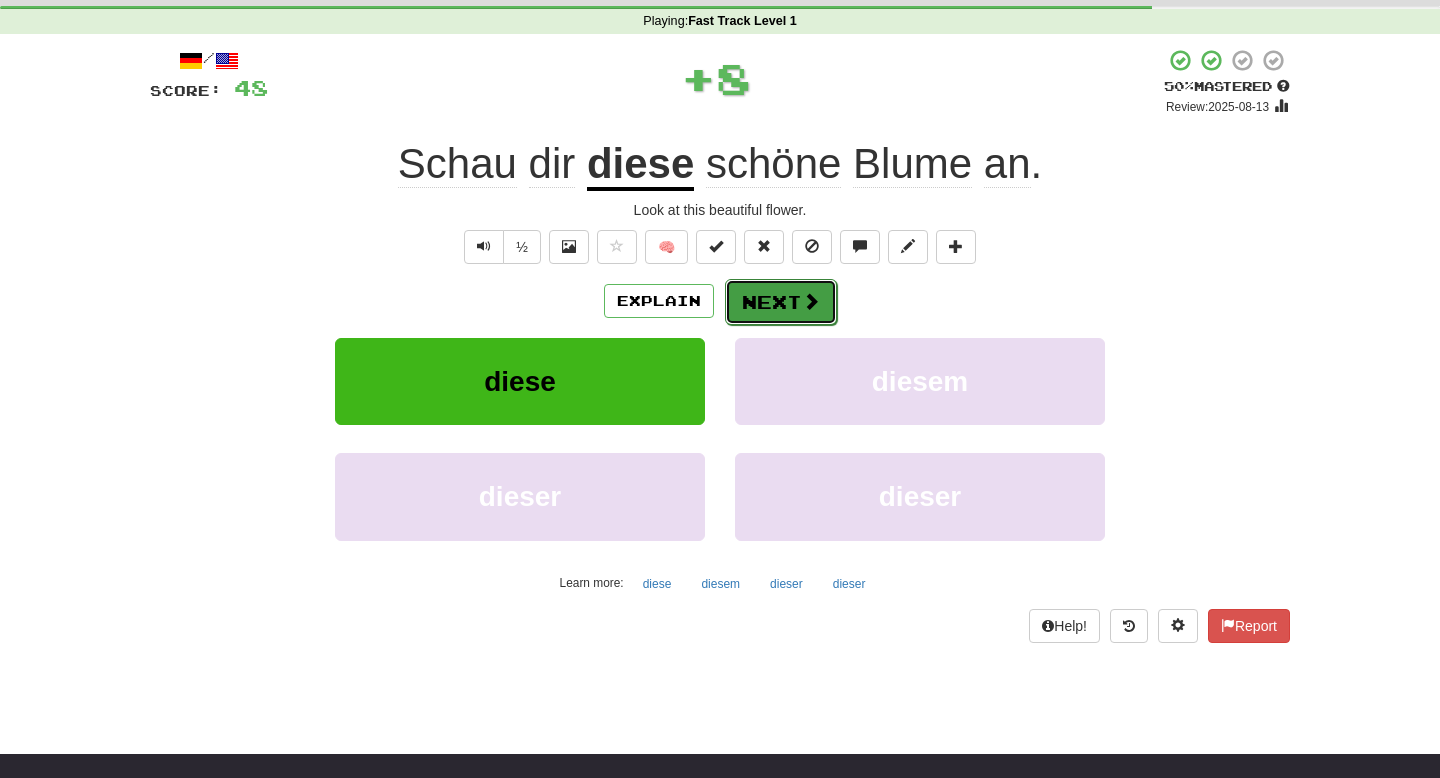 click on "Next" at bounding box center [781, 302] 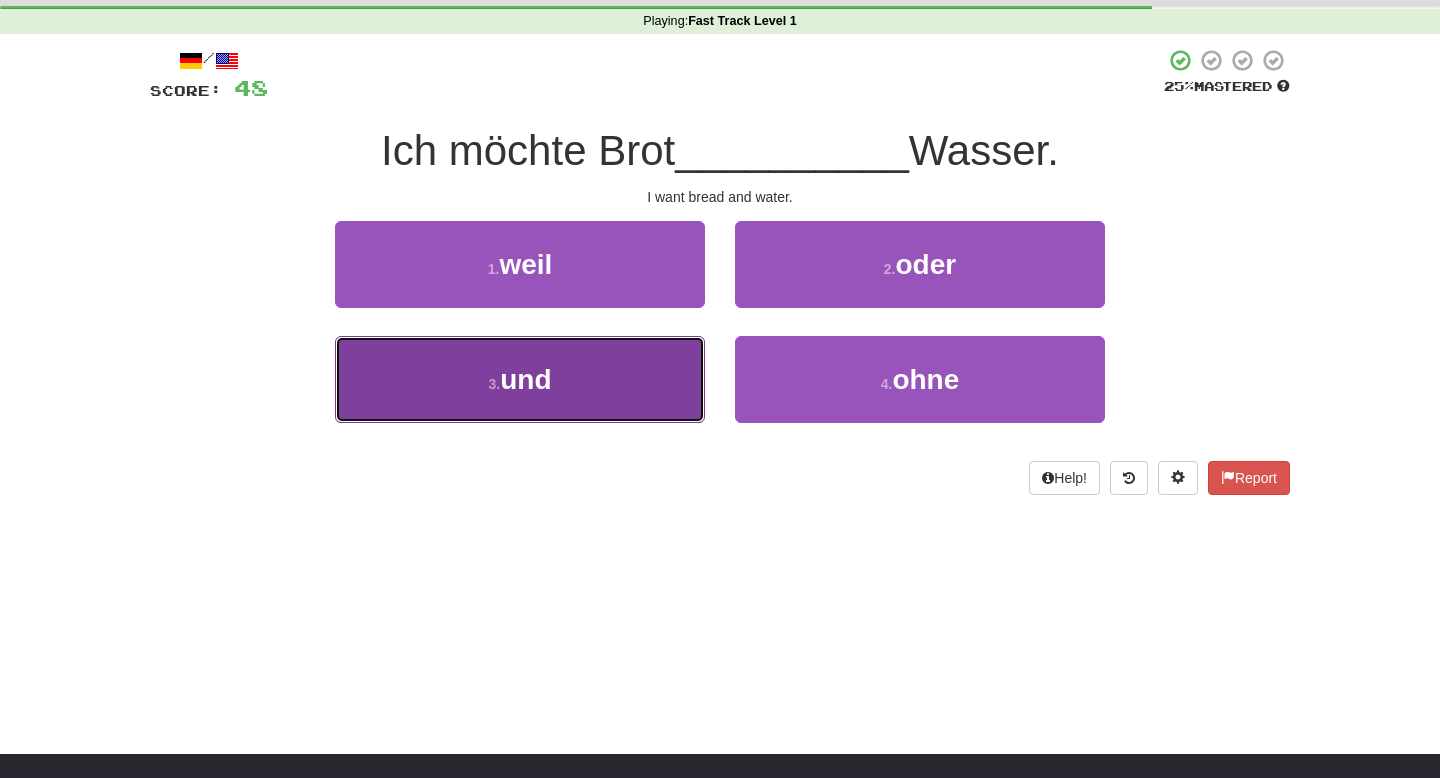 click on "3 .  und" at bounding box center (520, 379) 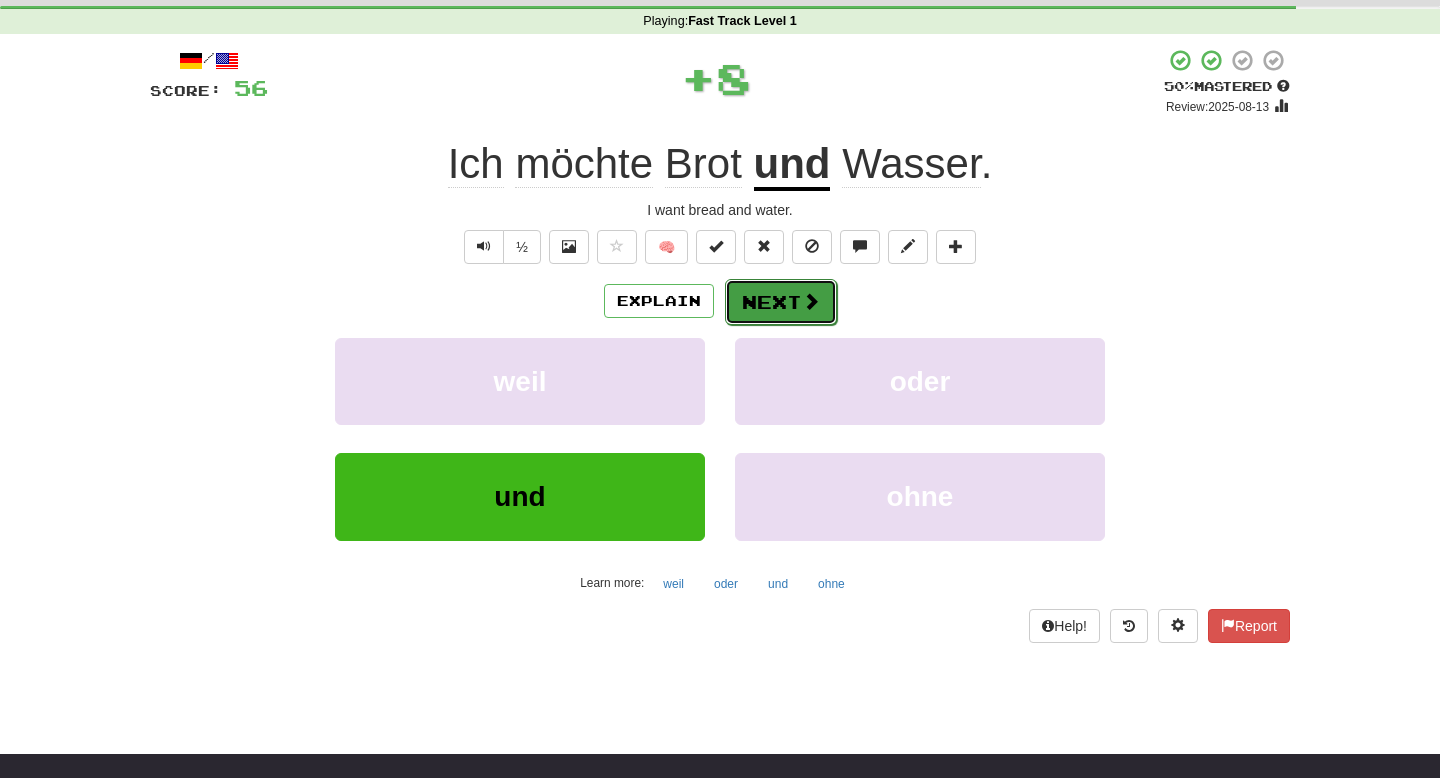 click on "Next" at bounding box center [781, 302] 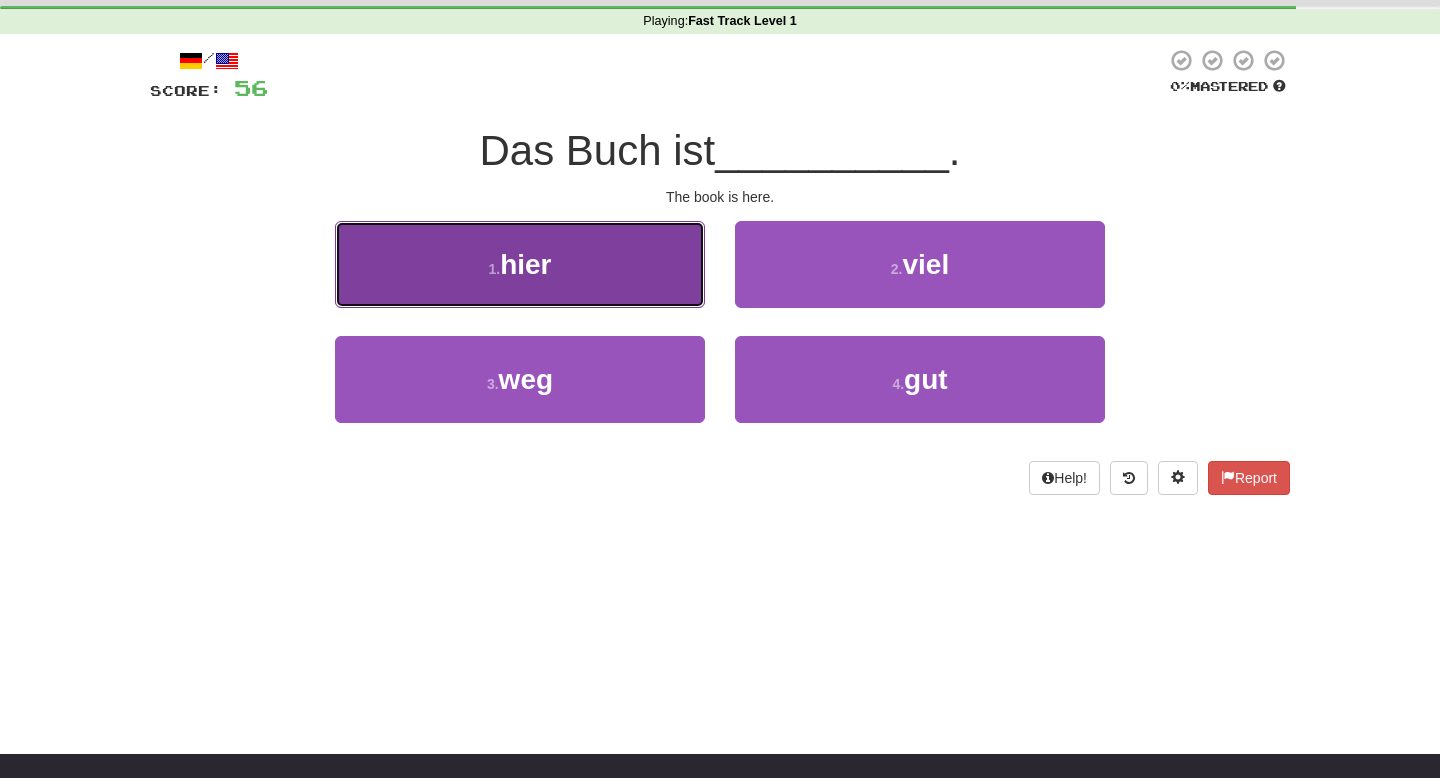 click on "1 .  hier" at bounding box center [520, 264] 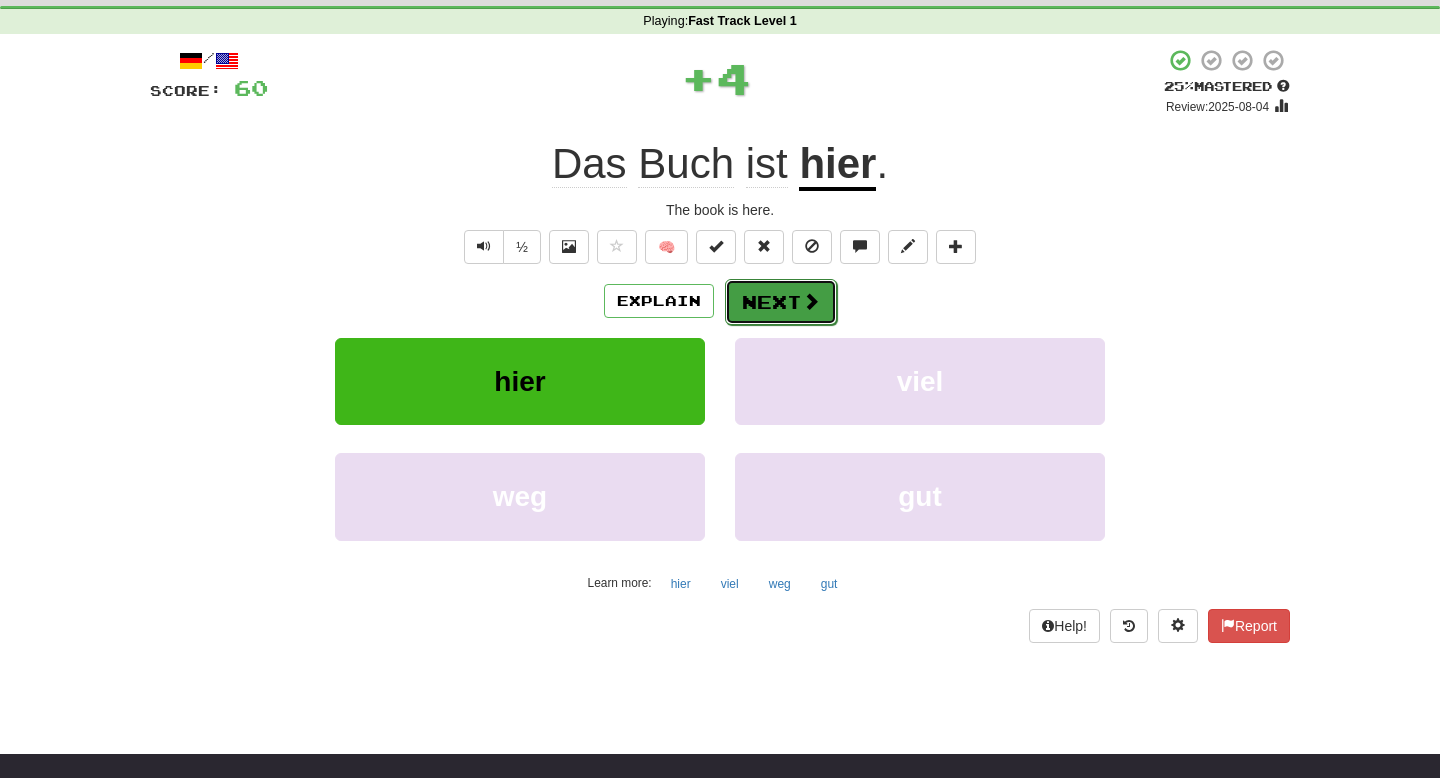 click on "Next" at bounding box center (781, 302) 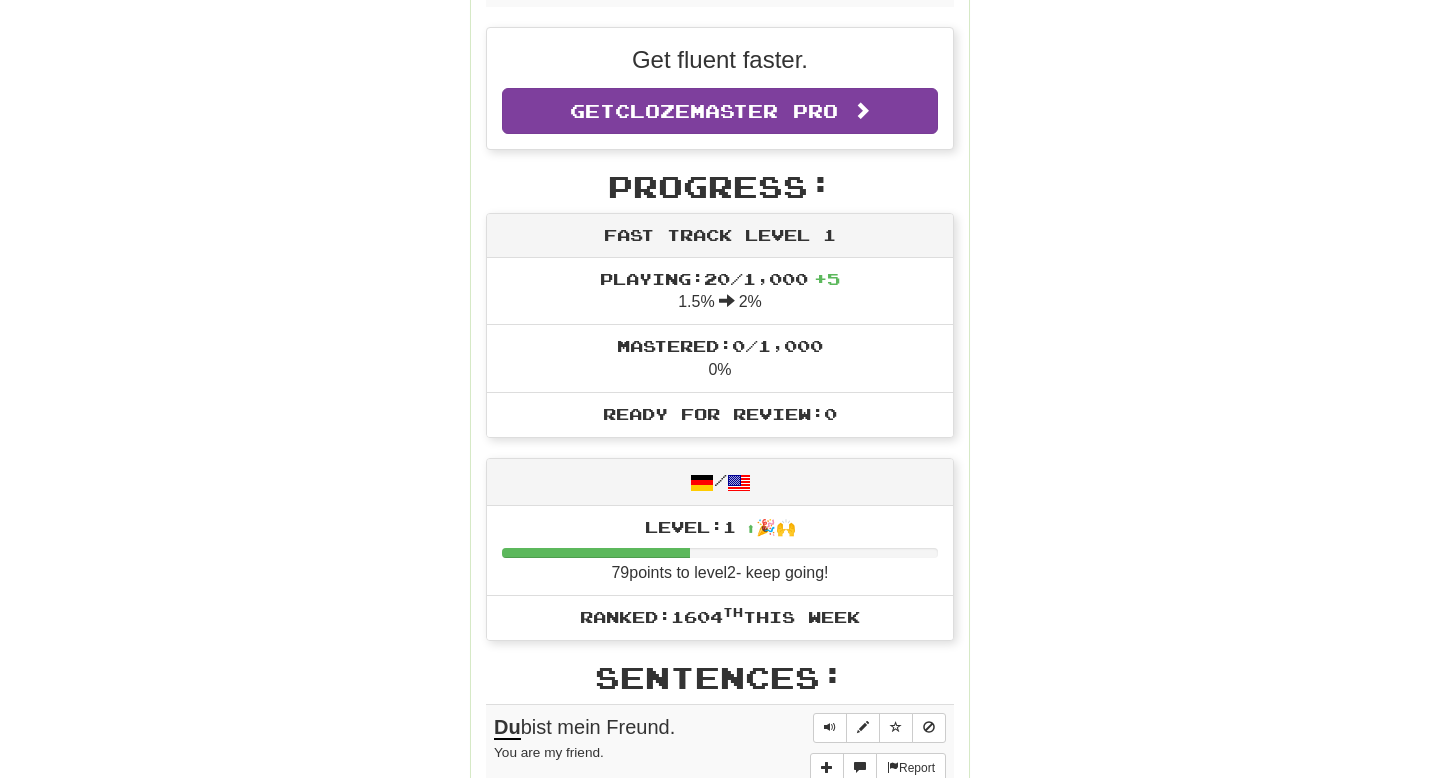 scroll, scrollTop: 0, scrollLeft: 0, axis: both 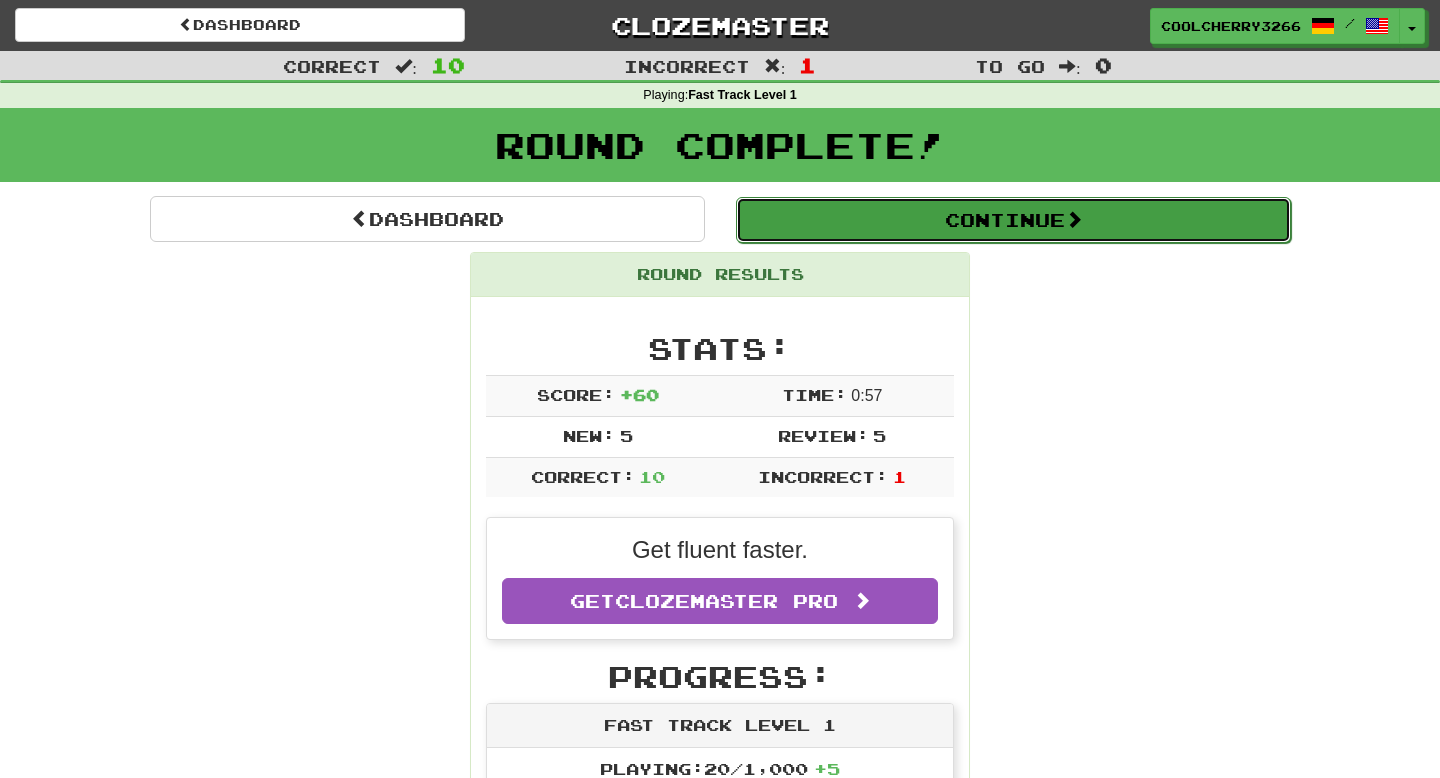 click on "Continue" at bounding box center (1013, 220) 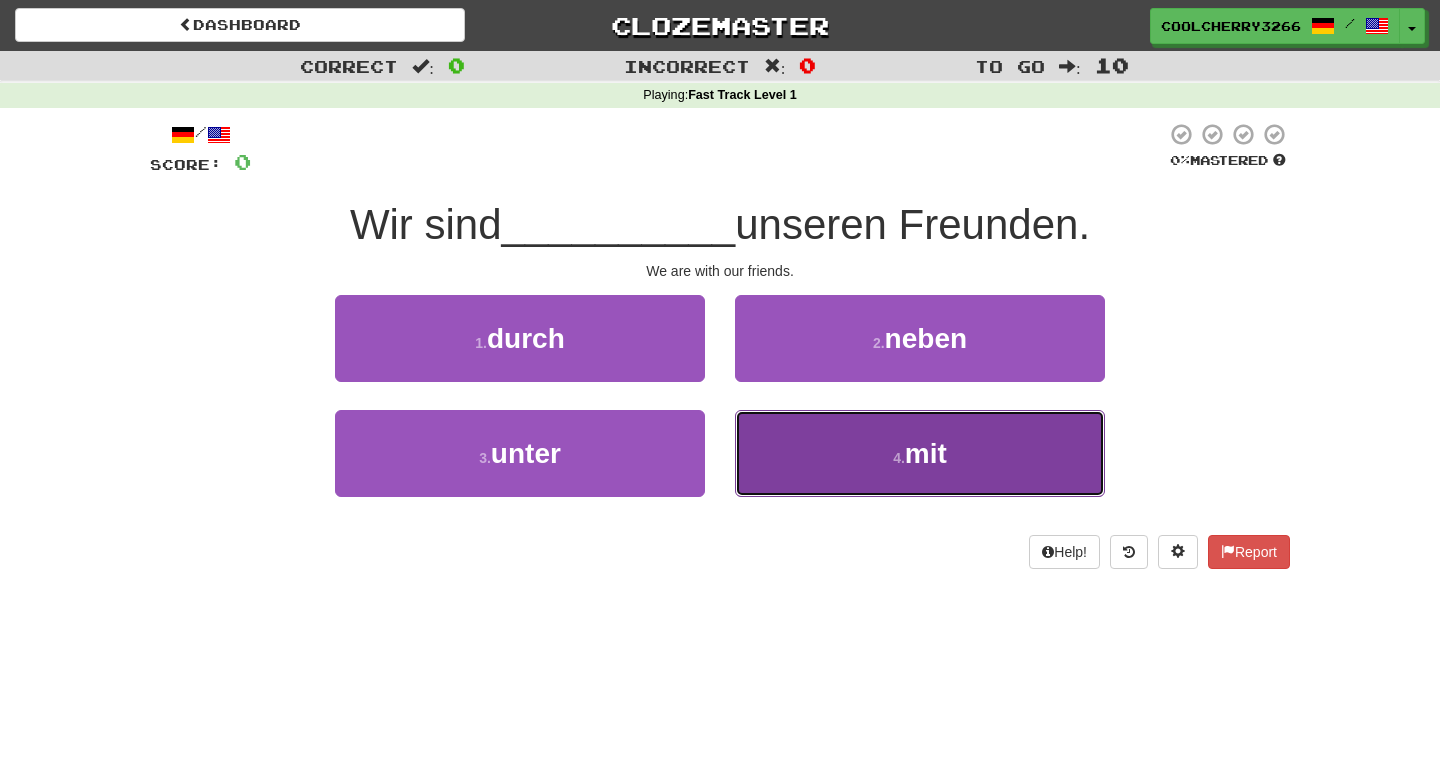 click on "4 .  mit" at bounding box center [920, 453] 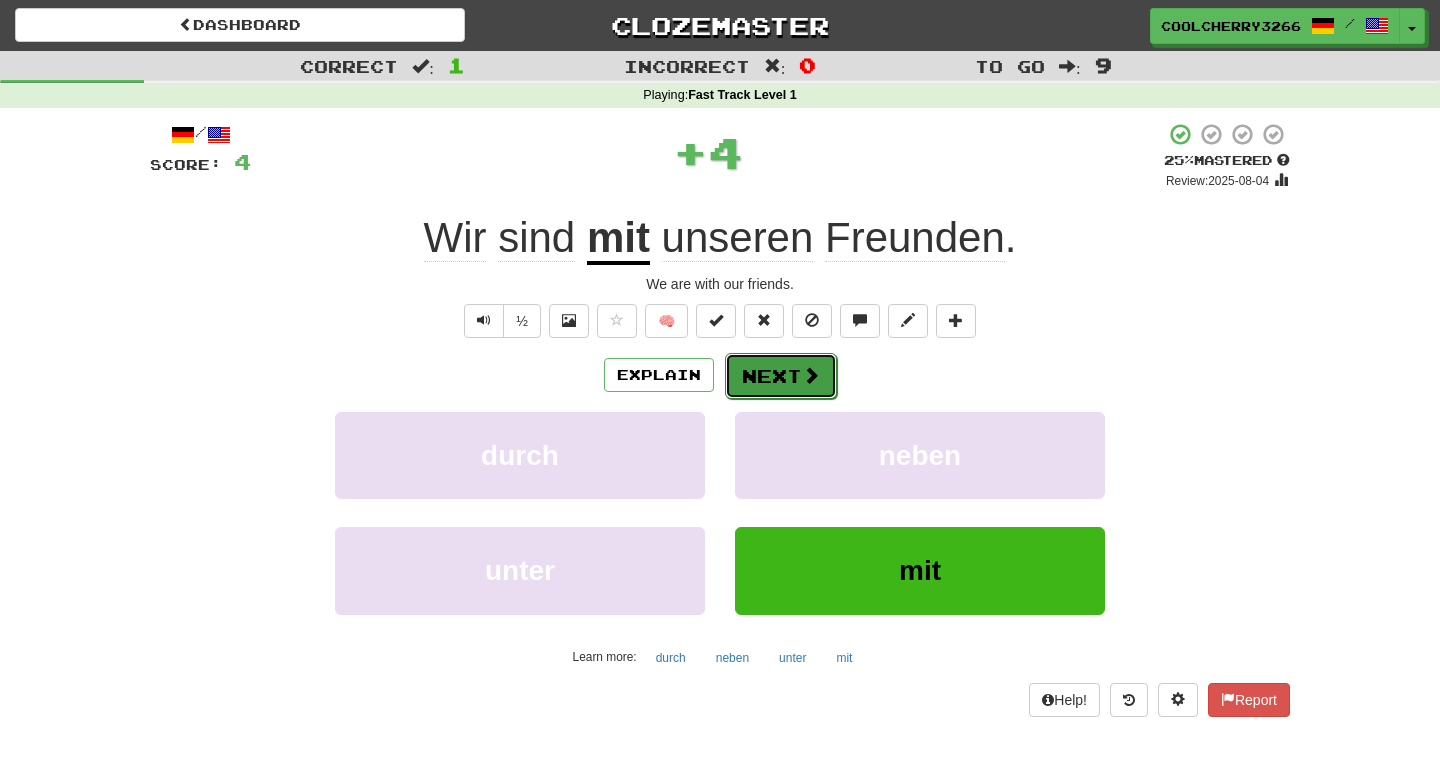 click on "Next" at bounding box center [781, 376] 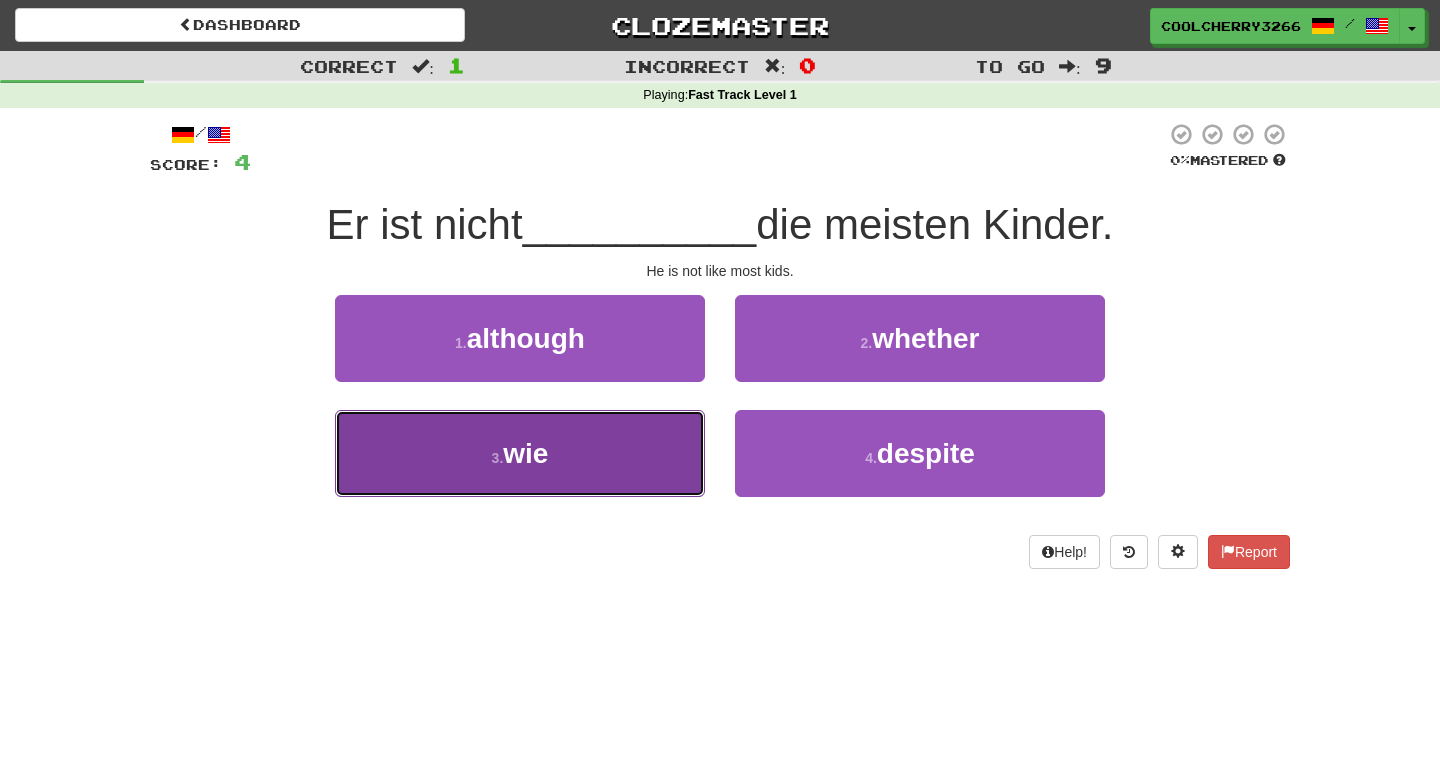 click on "3 .  wie" at bounding box center [520, 453] 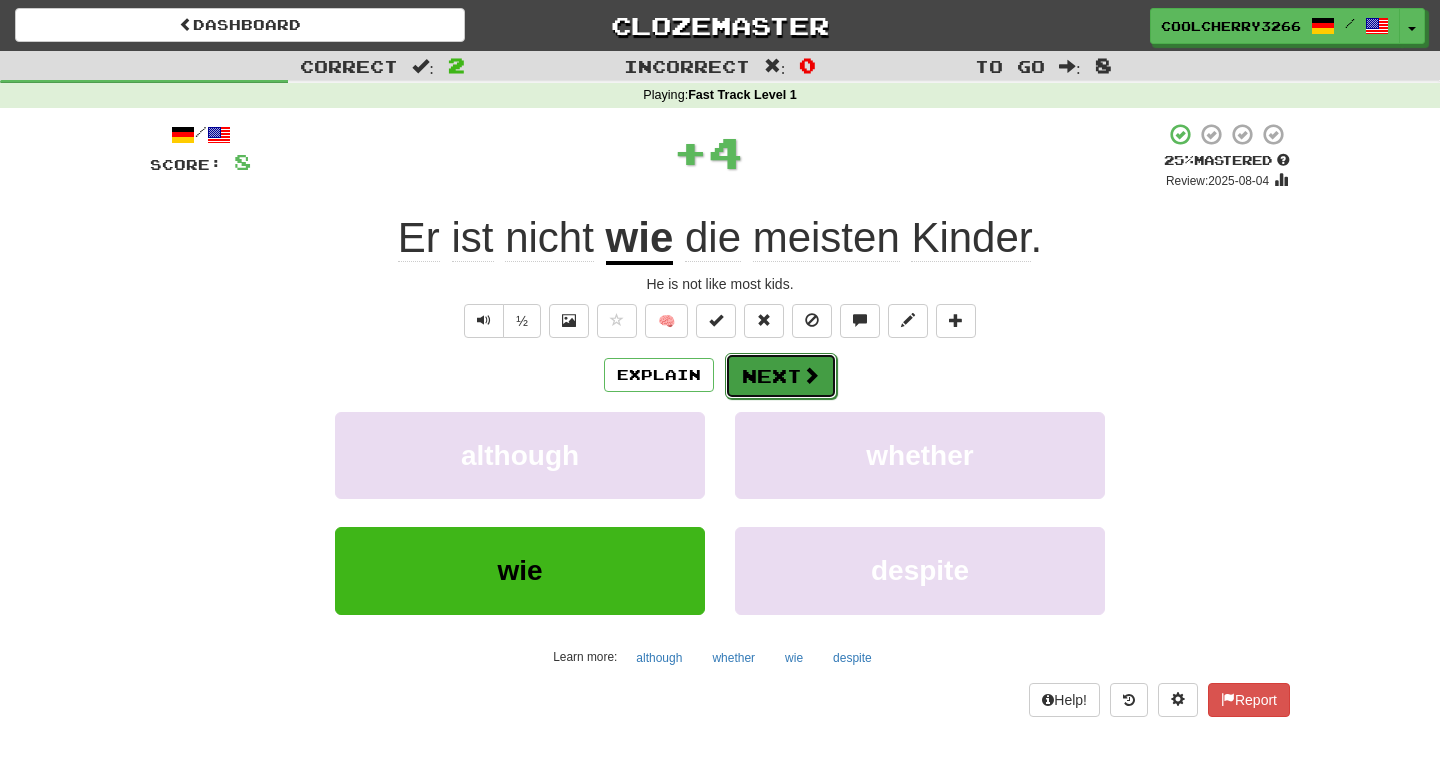 click on "Next" at bounding box center [781, 376] 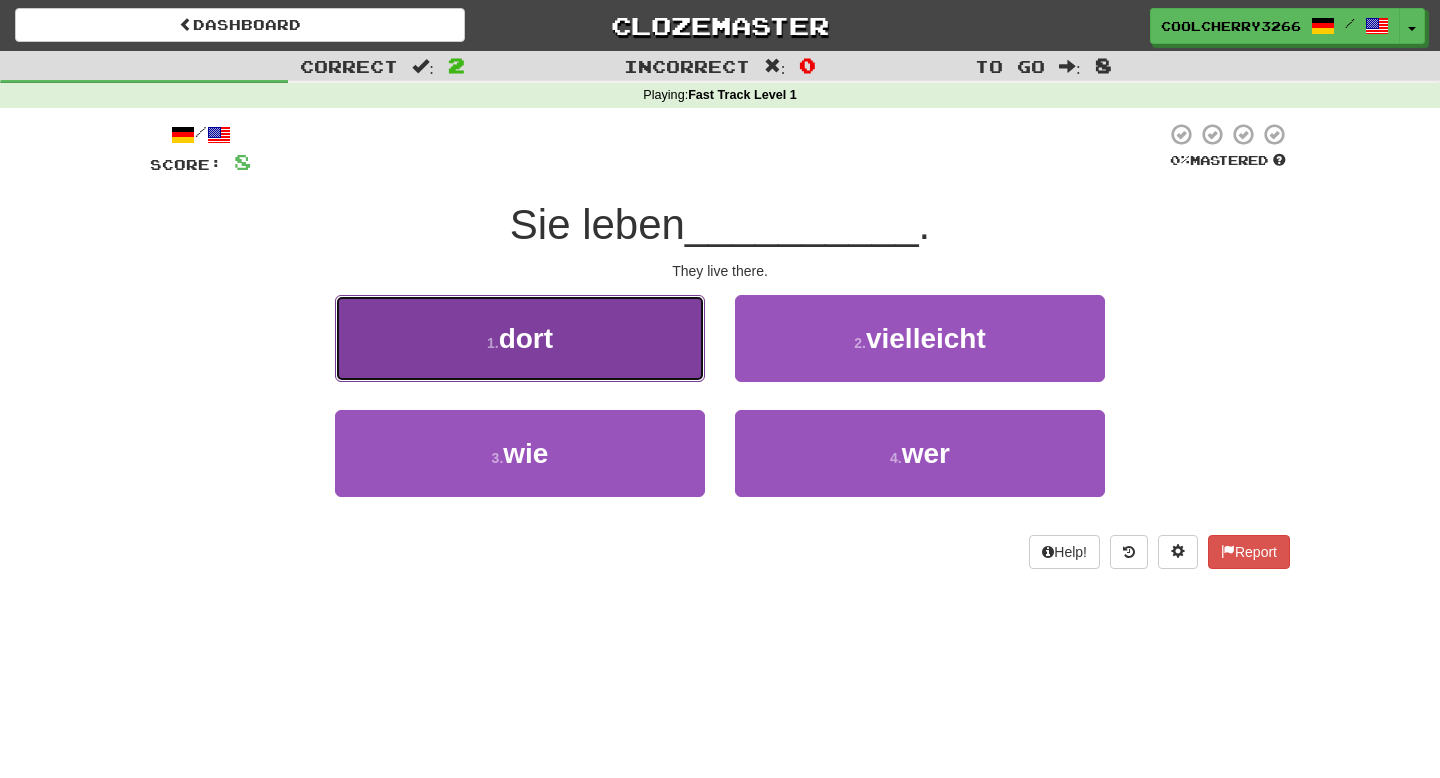 click on "1 .  dort" at bounding box center [520, 338] 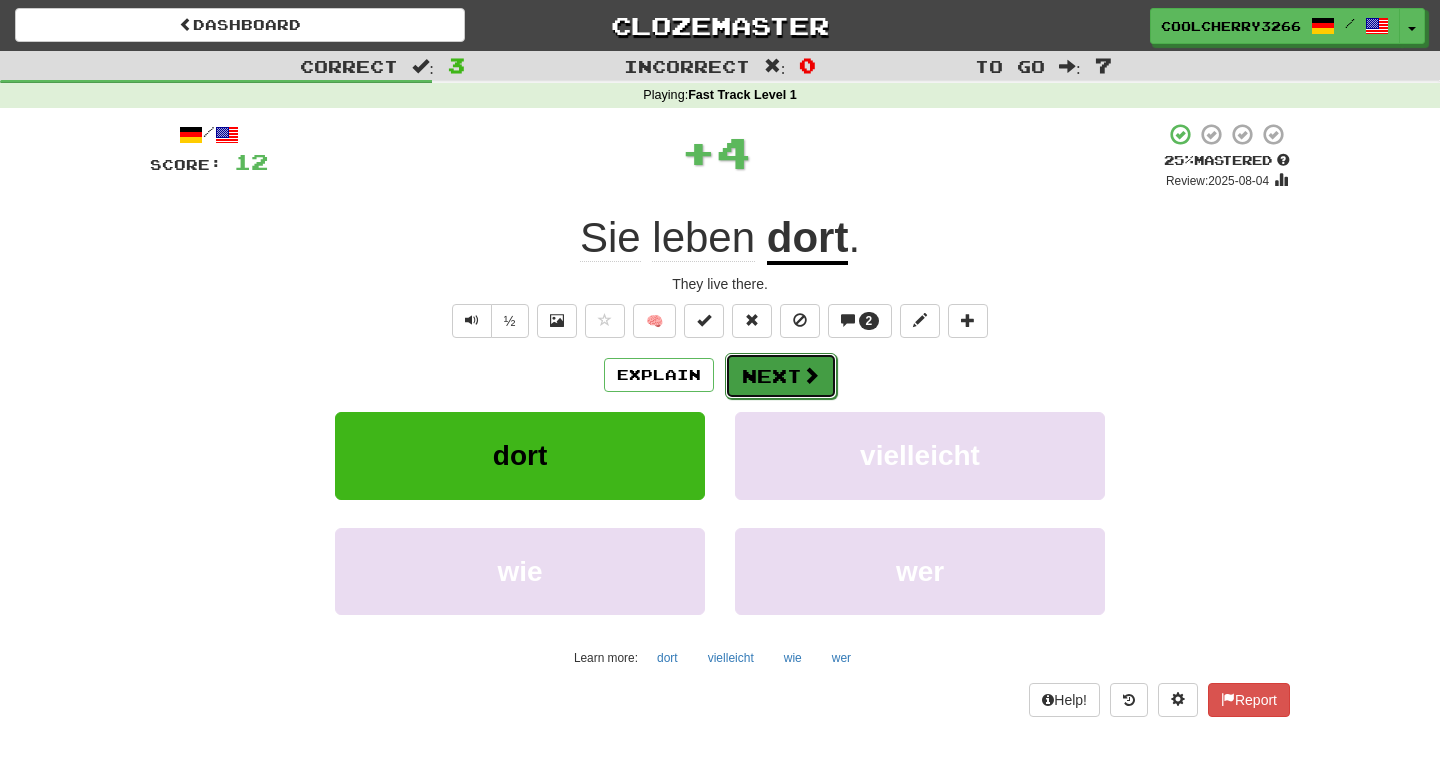 click on "Next" at bounding box center (781, 376) 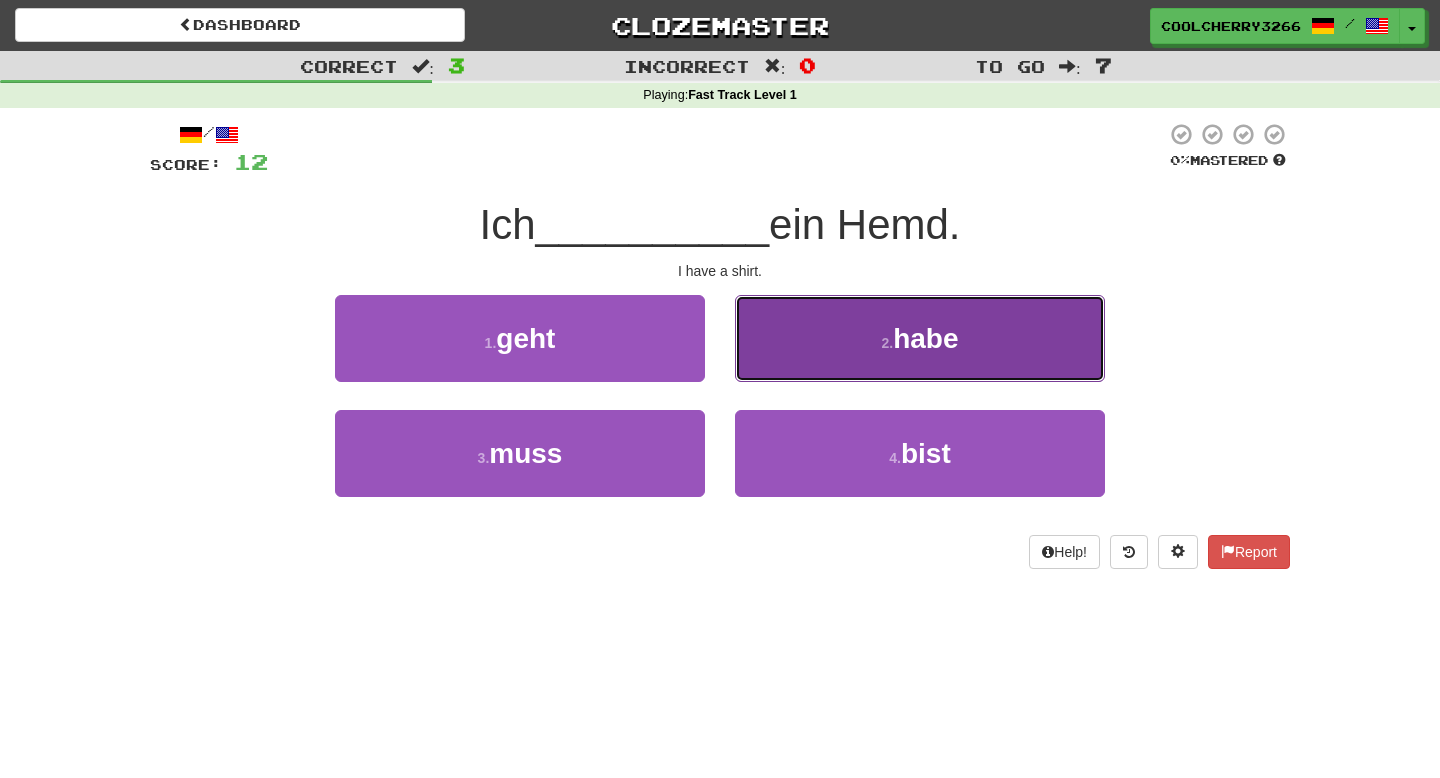 click on "2 .  habe" at bounding box center (920, 338) 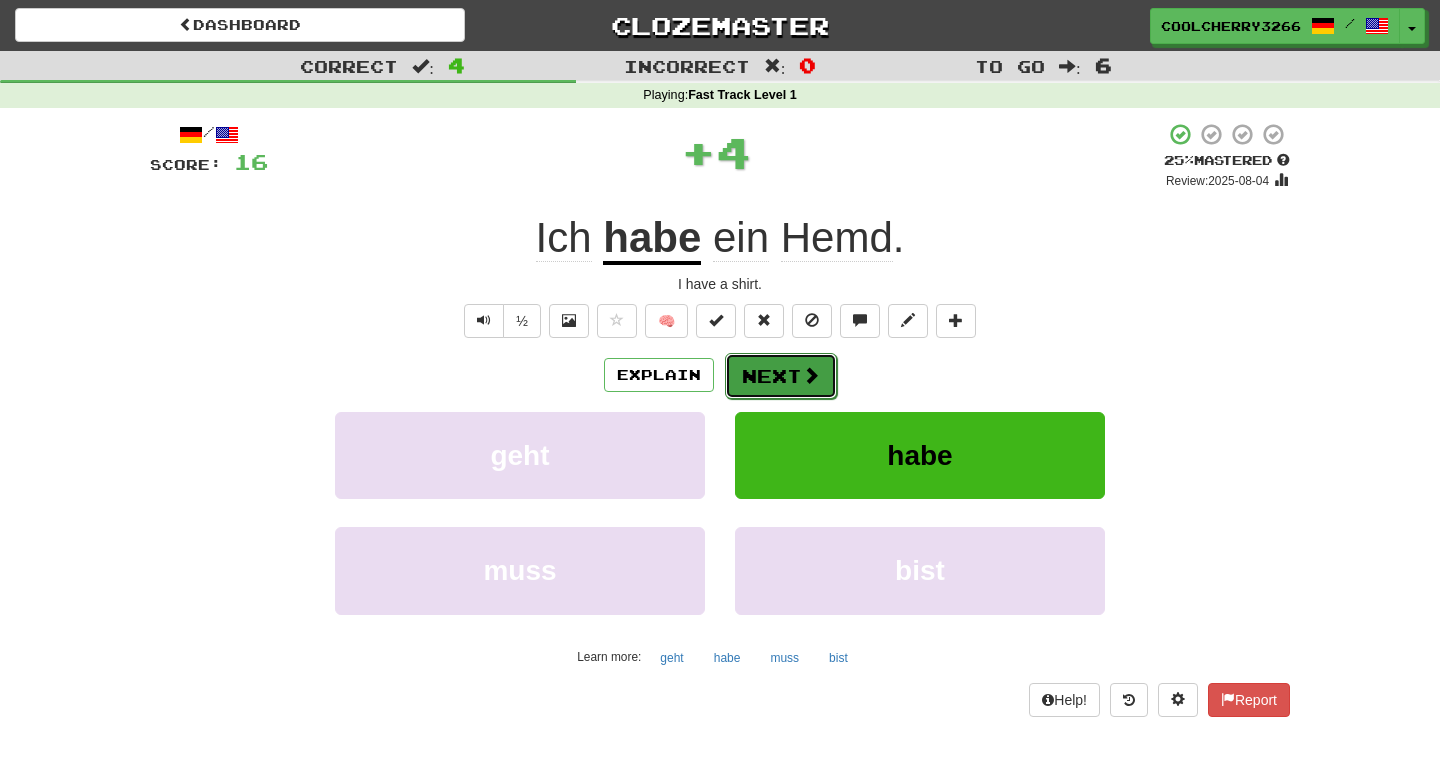click on "Next" at bounding box center (781, 376) 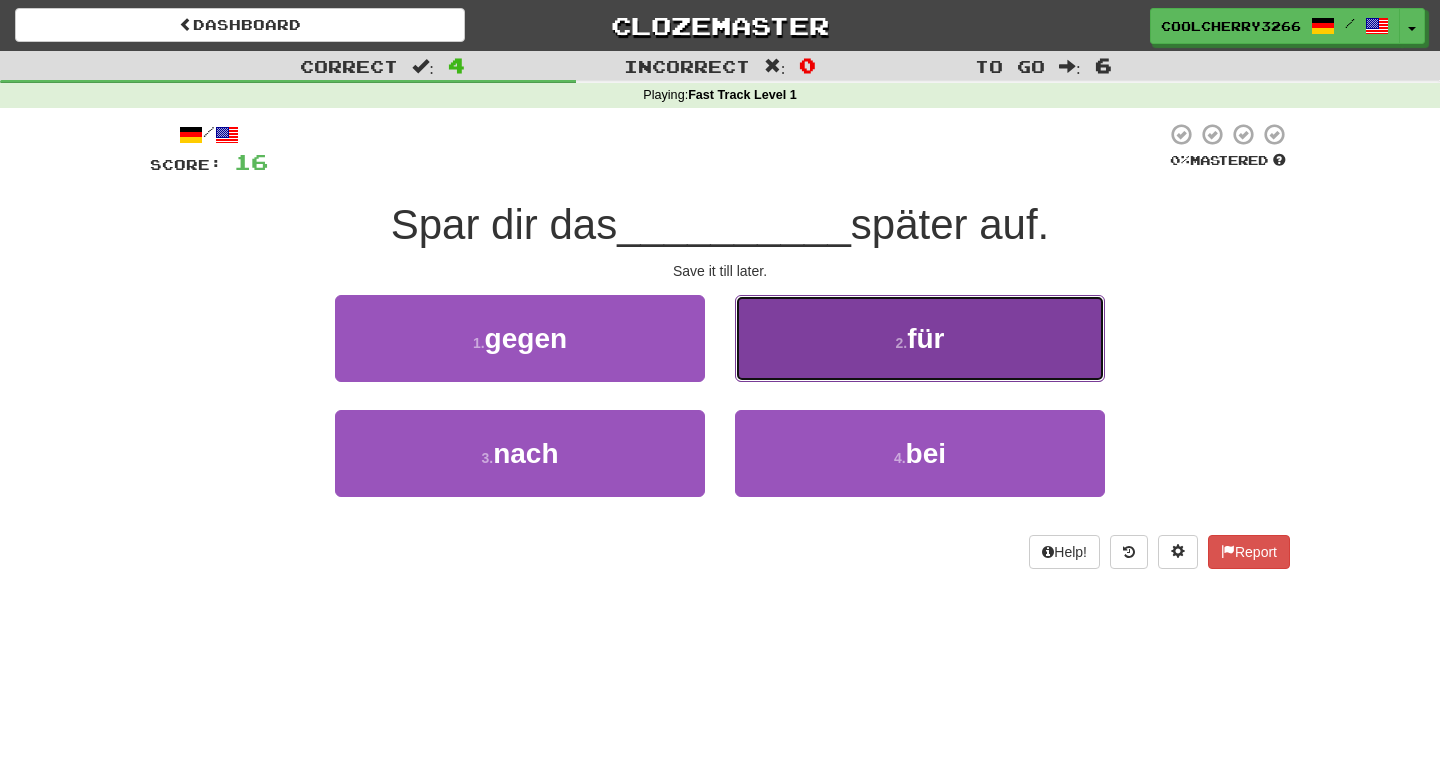 click on "2 .  für" at bounding box center (920, 338) 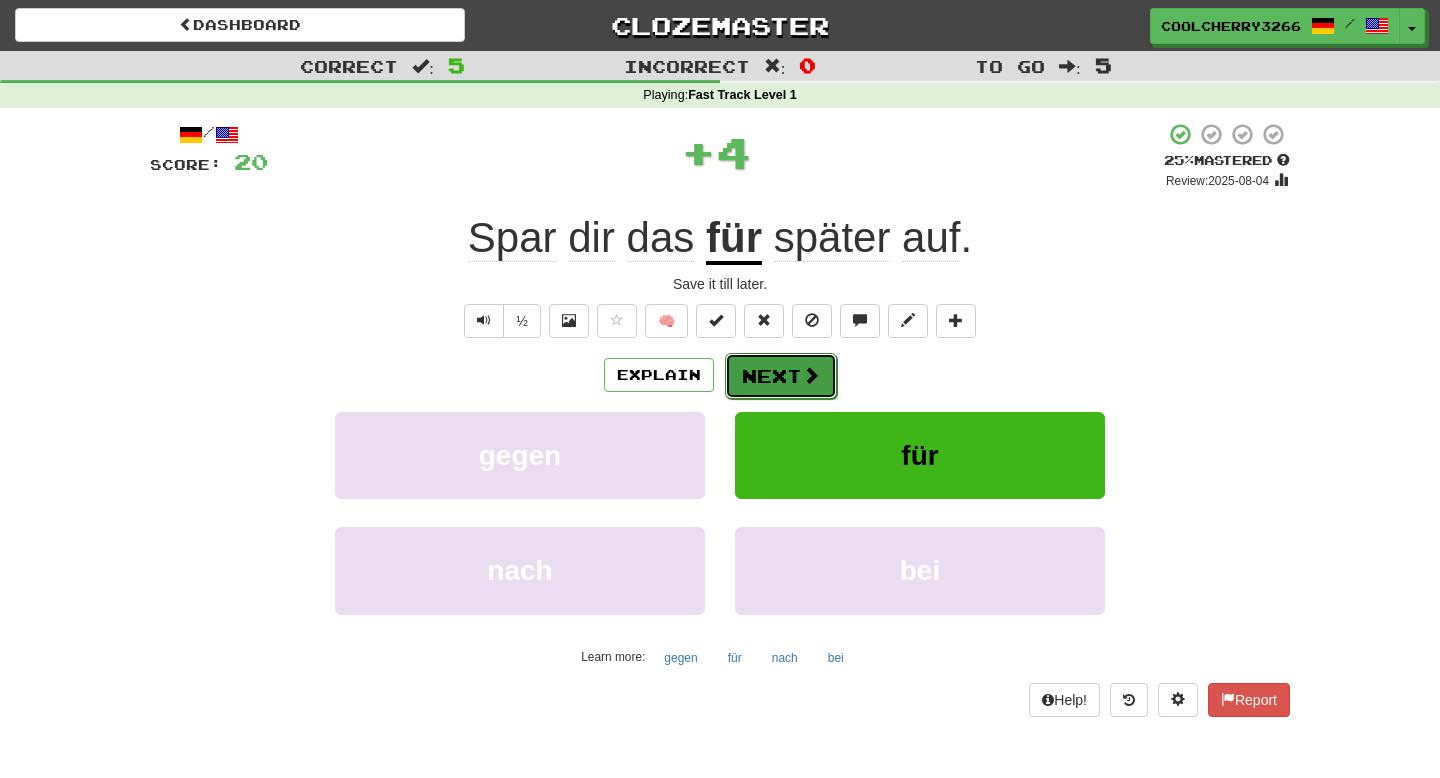 click on "Next" at bounding box center [781, 376] 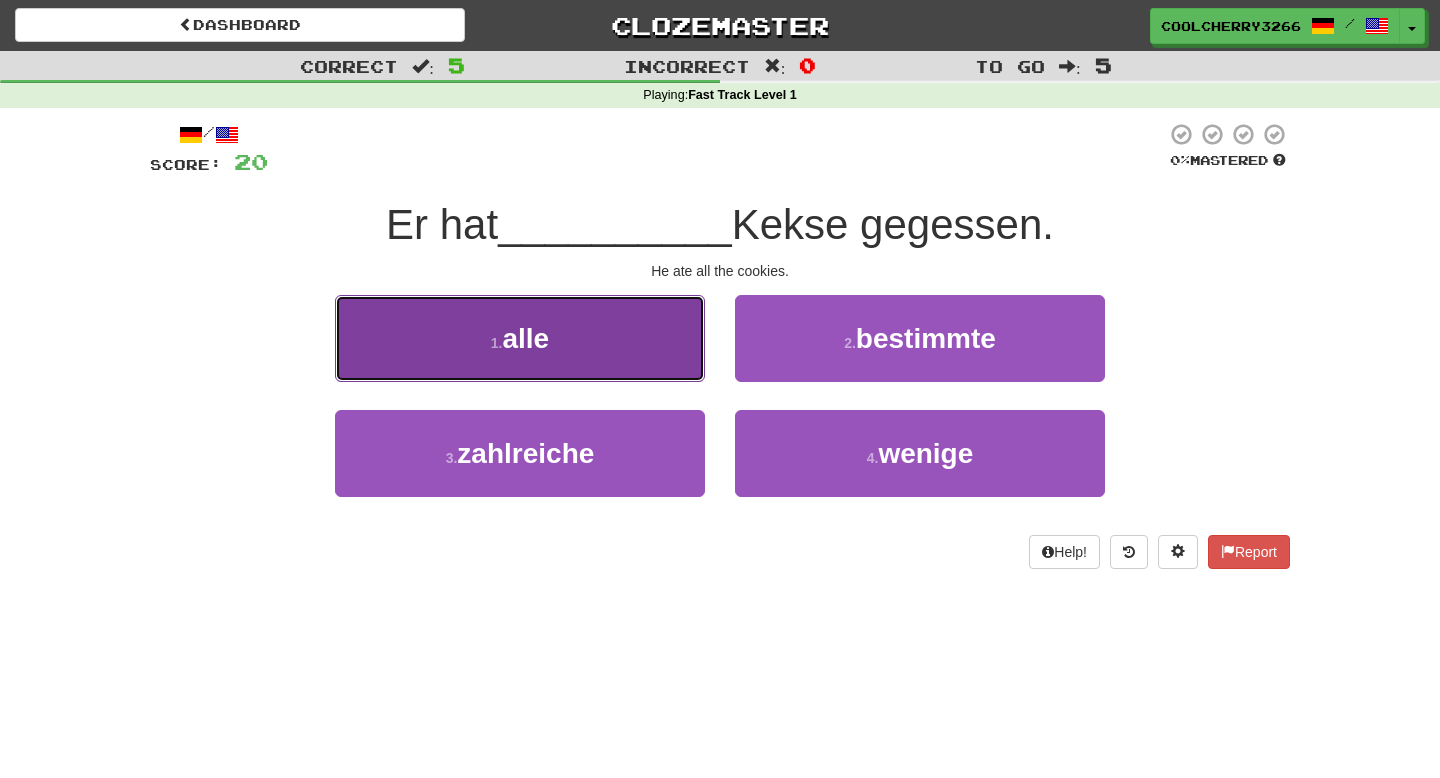 click on "1 .  alle" at bounding box center (520, 338) 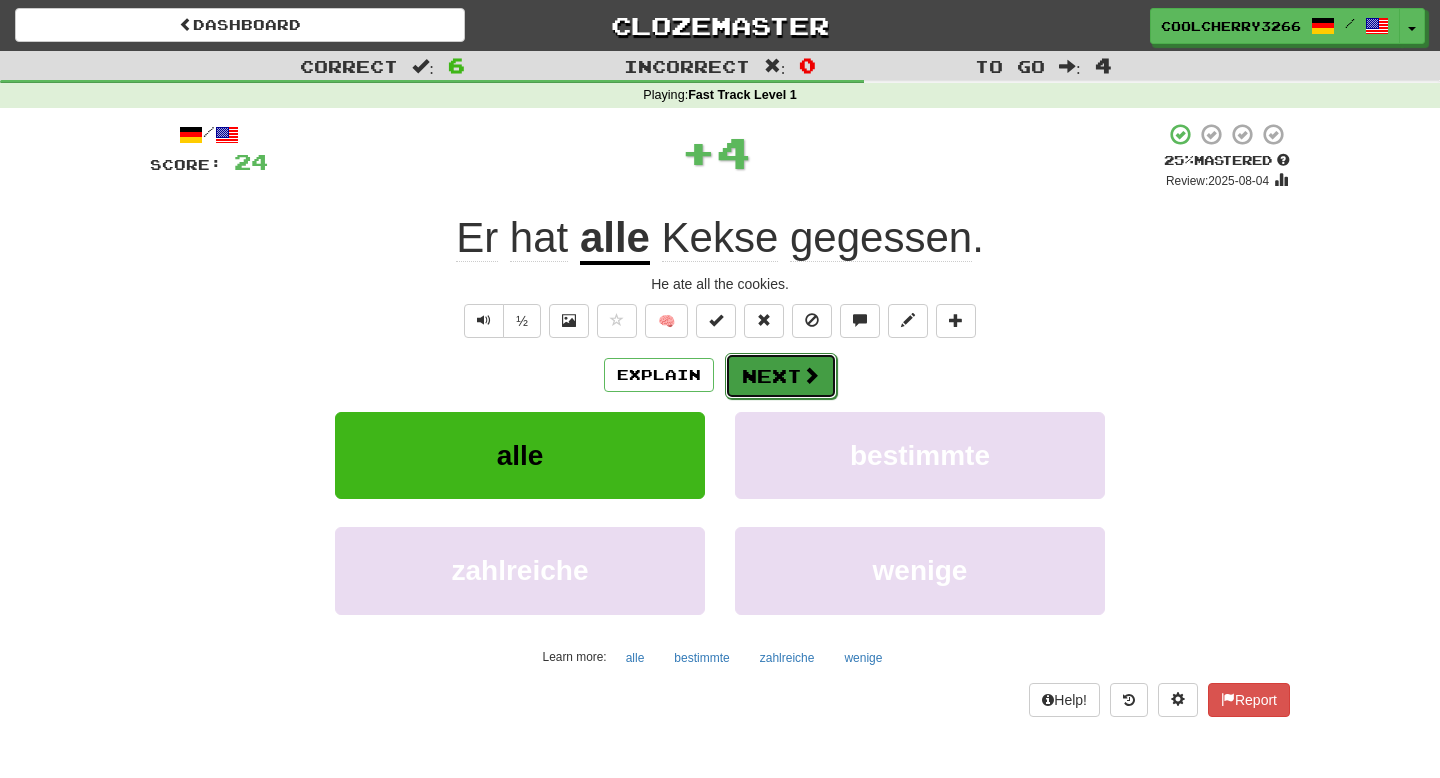 click on "Next" at bounding box center (781, 376) 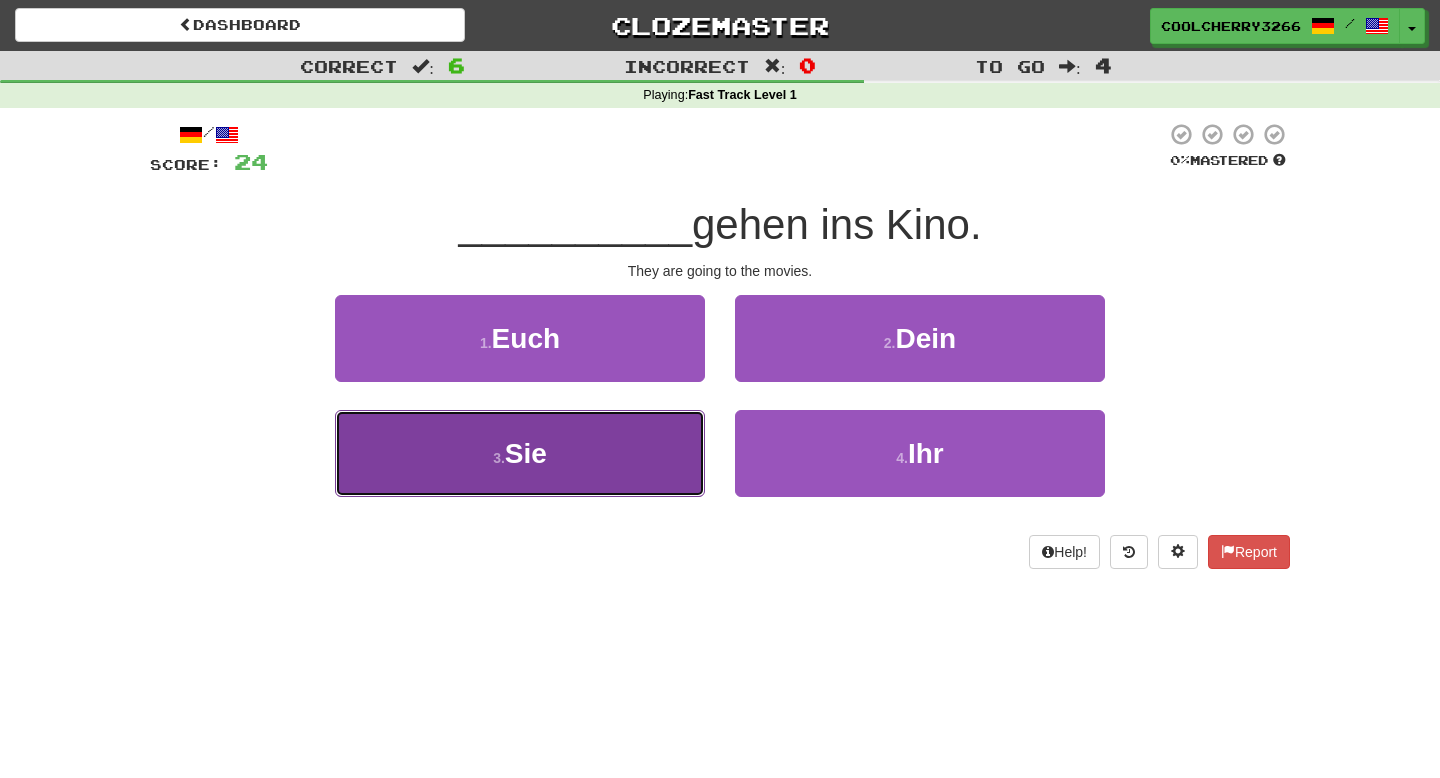 click on "3 .  Sie" at bounding box center (520, 453) 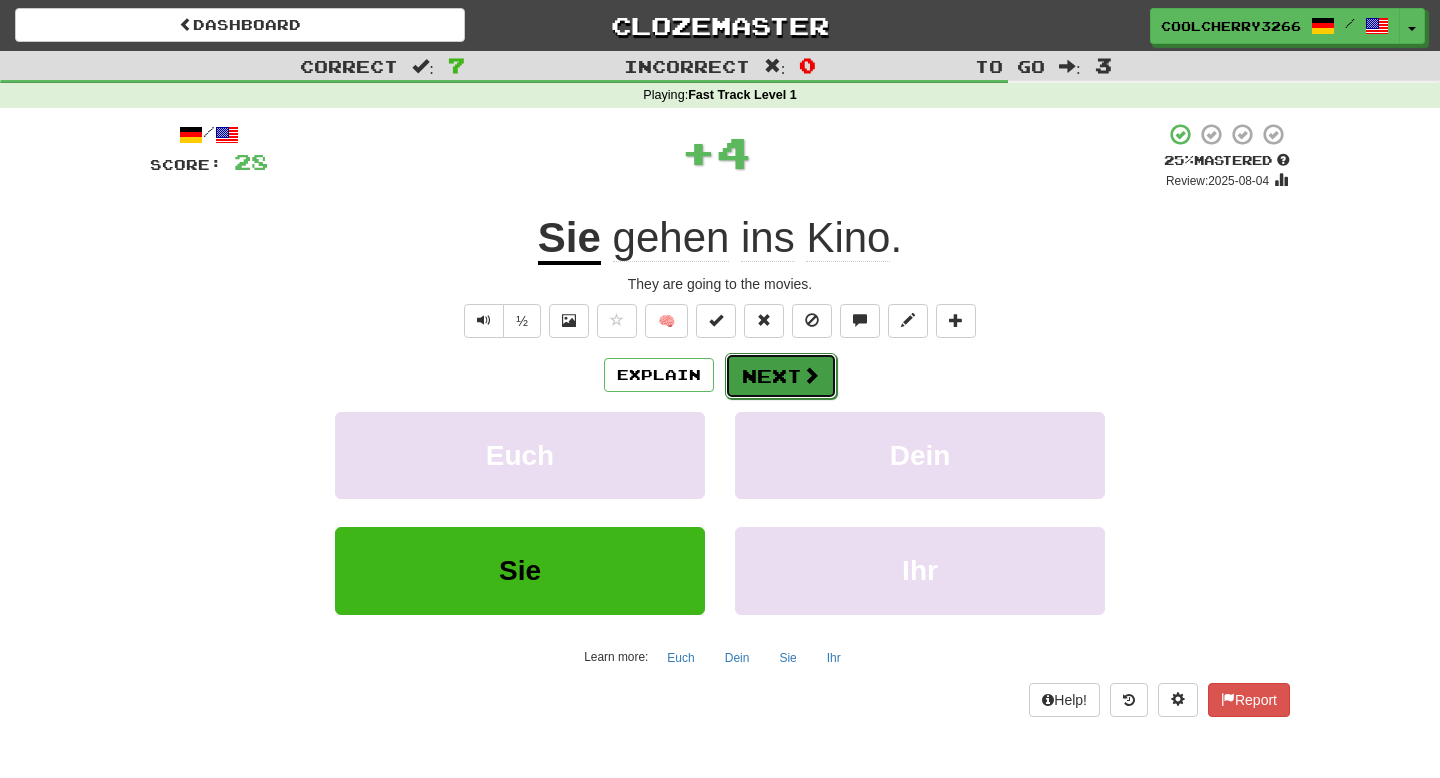 click on "Next" at bounding box center [781, 376] 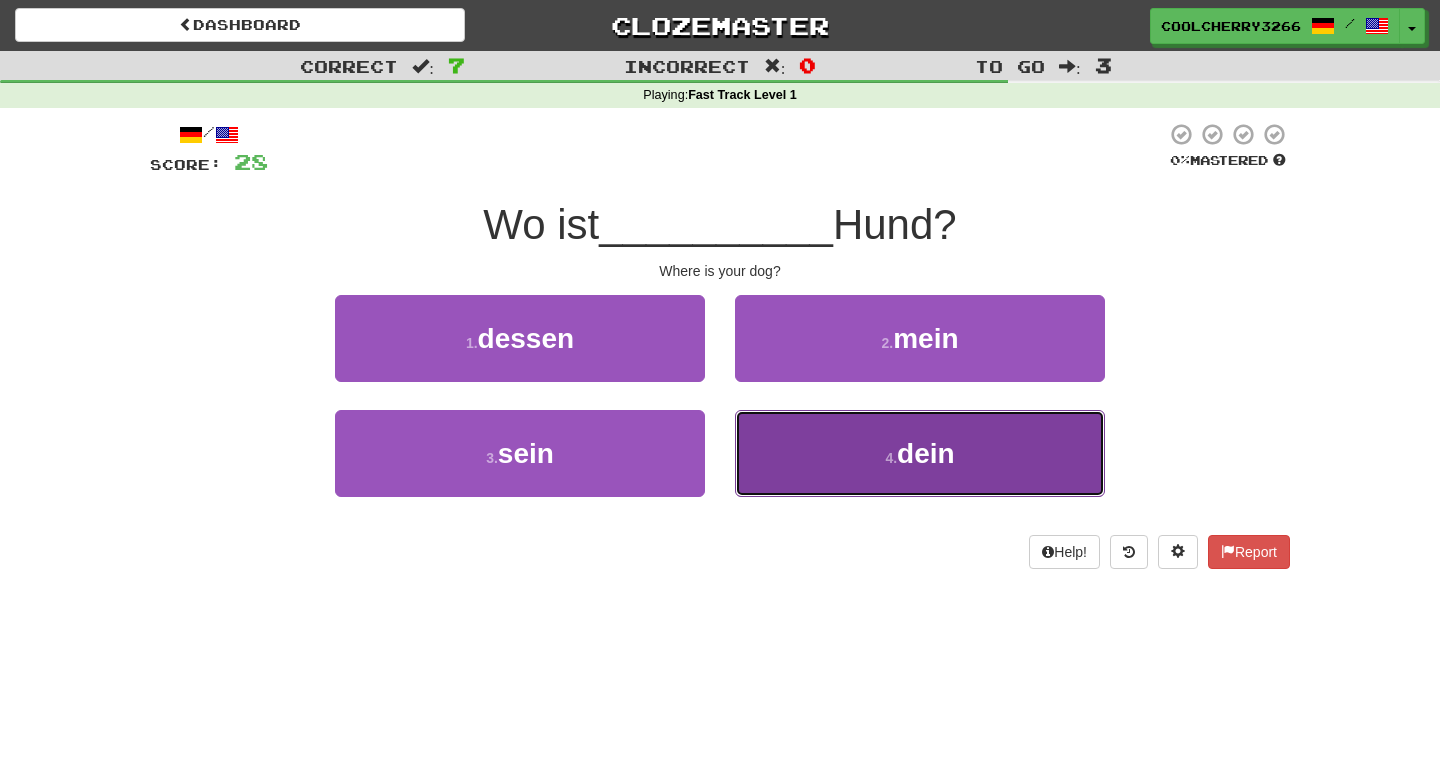 click on "4 .  dein" at bounding box center [920, 453] 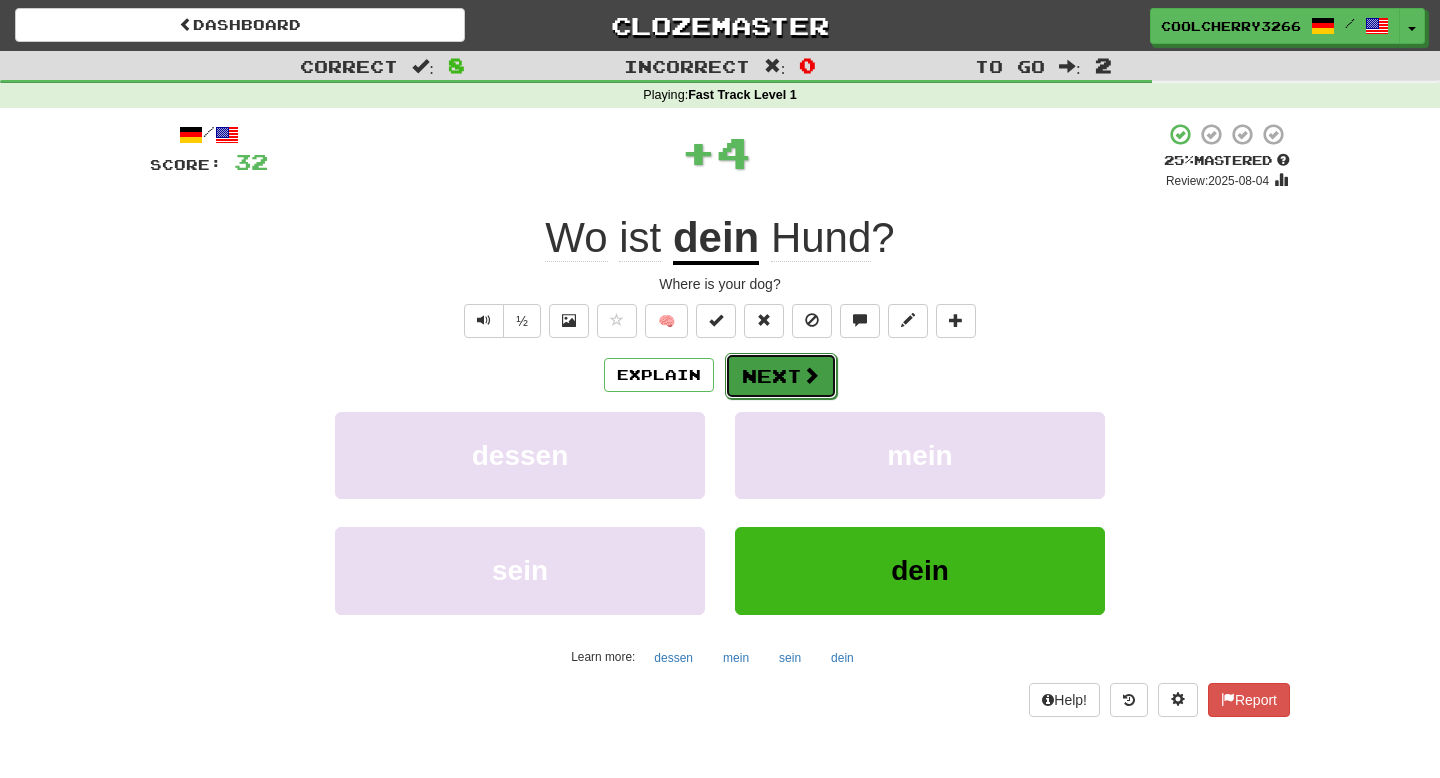 click on "Next" at bounding box center [781, 376] 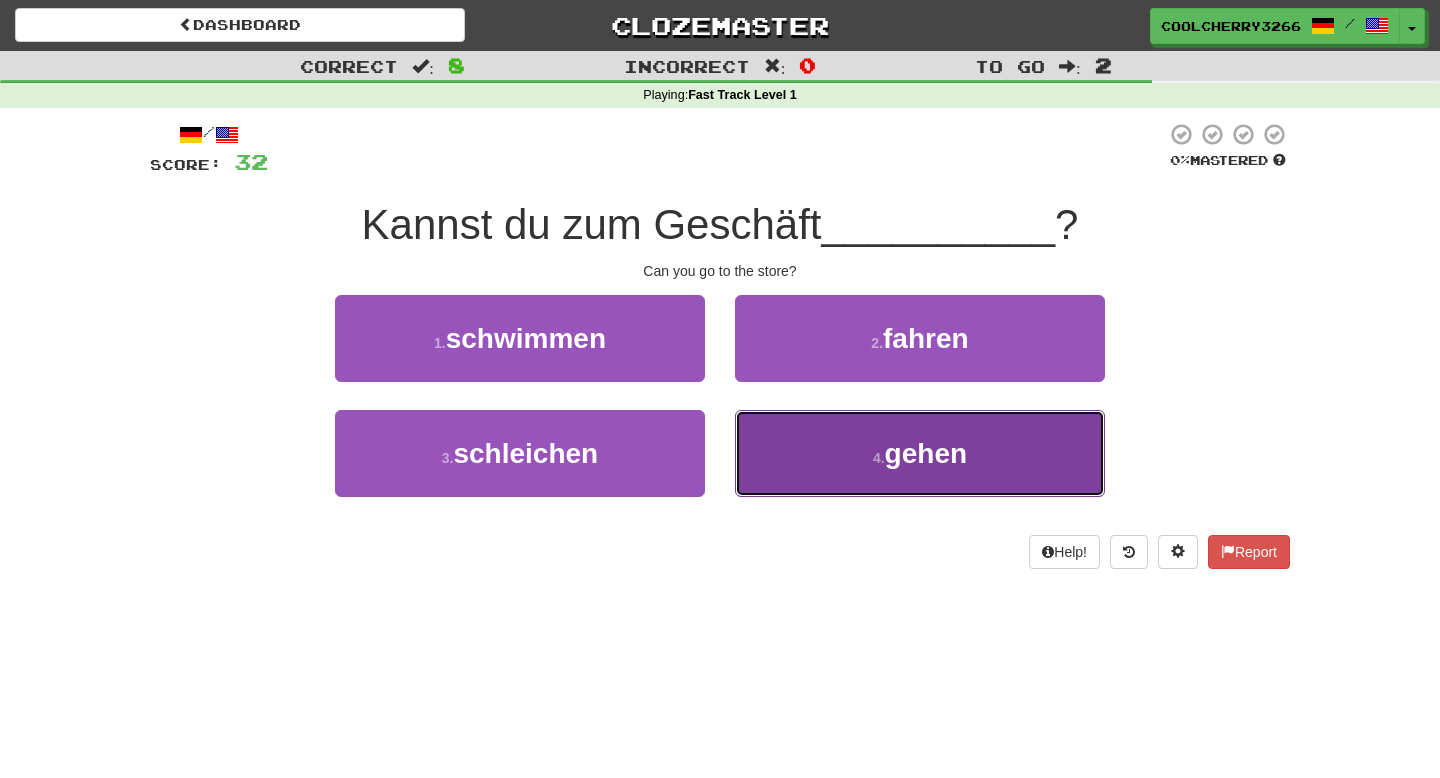 click on "4 .  gehen" at bounding box center (920, 453) 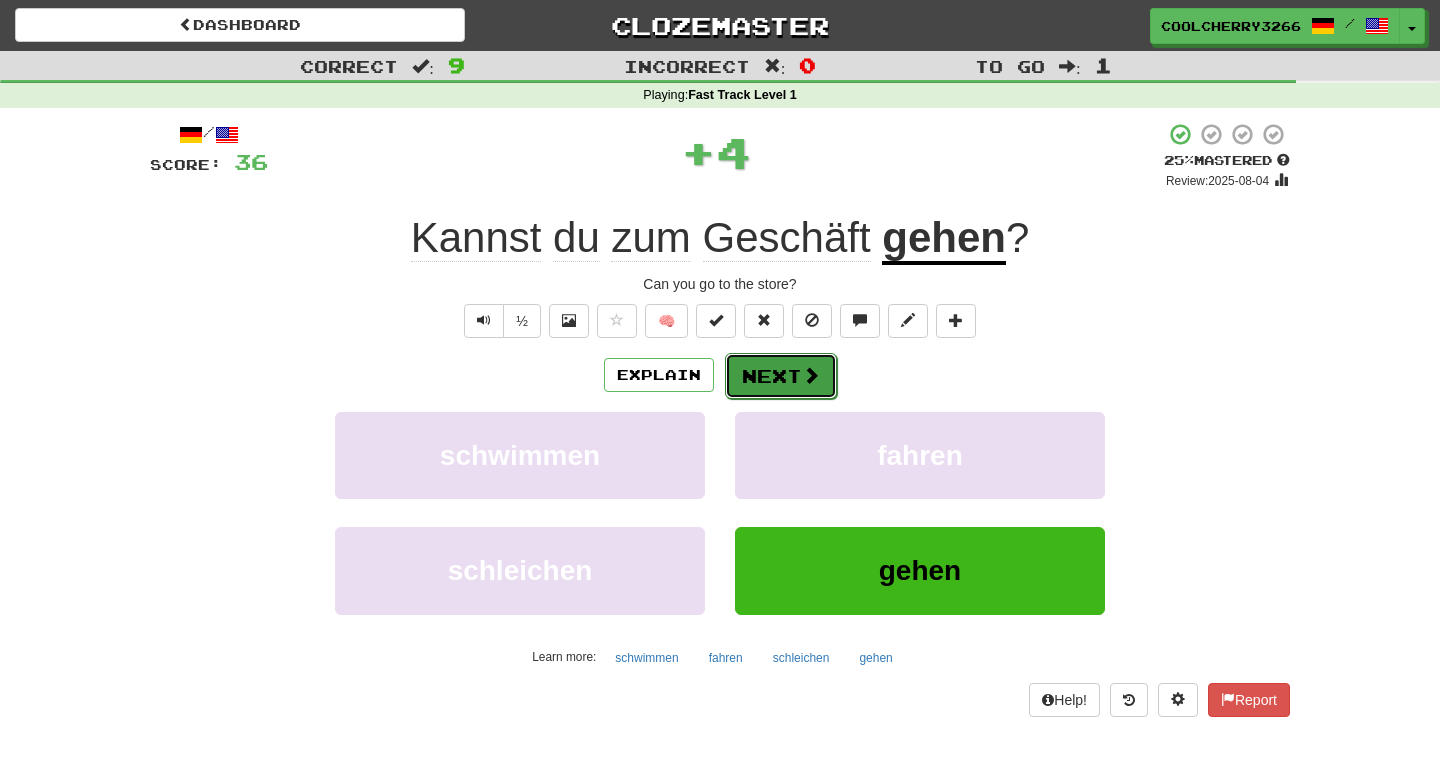 click on "Next" at bounding box center (781, 376) 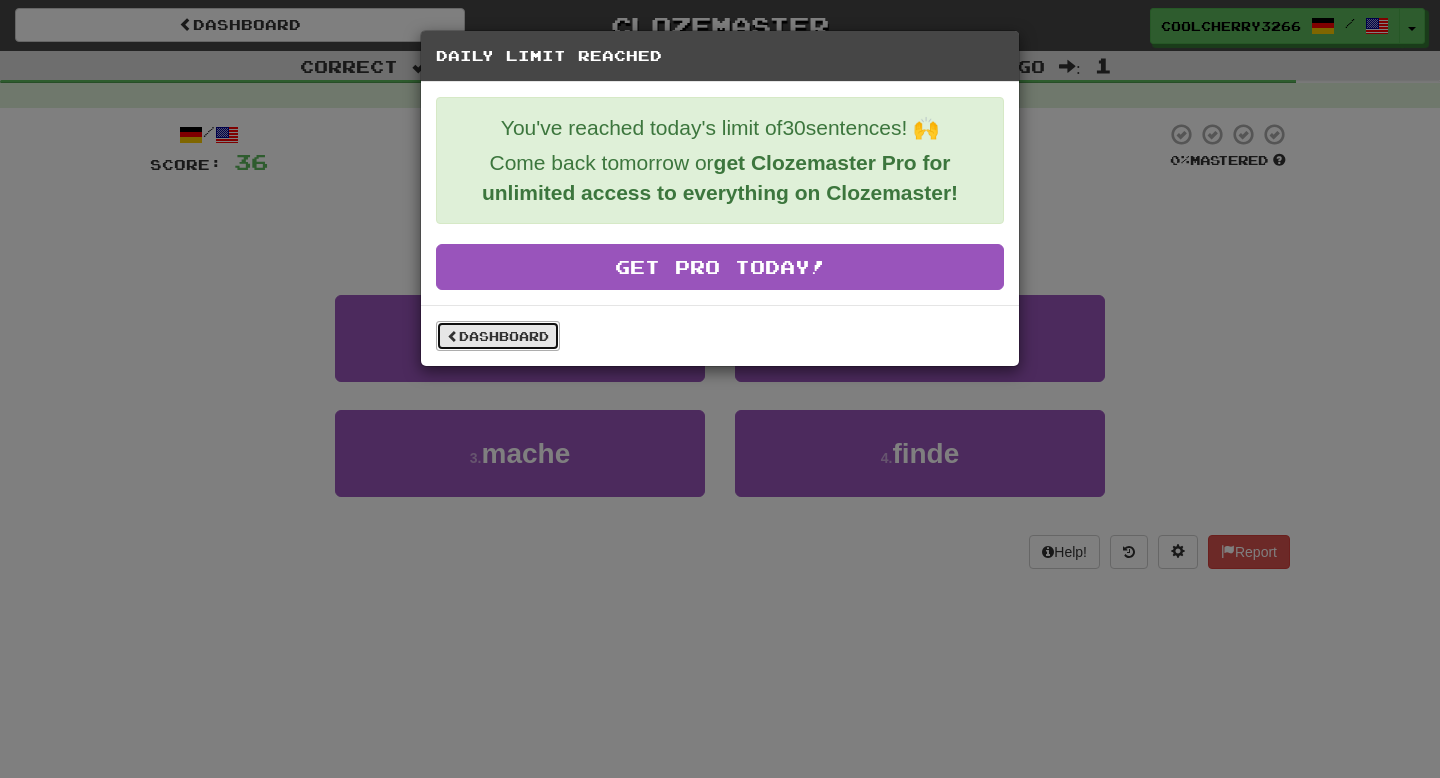 click on "Dashboard" at bounding box center (498, 336) 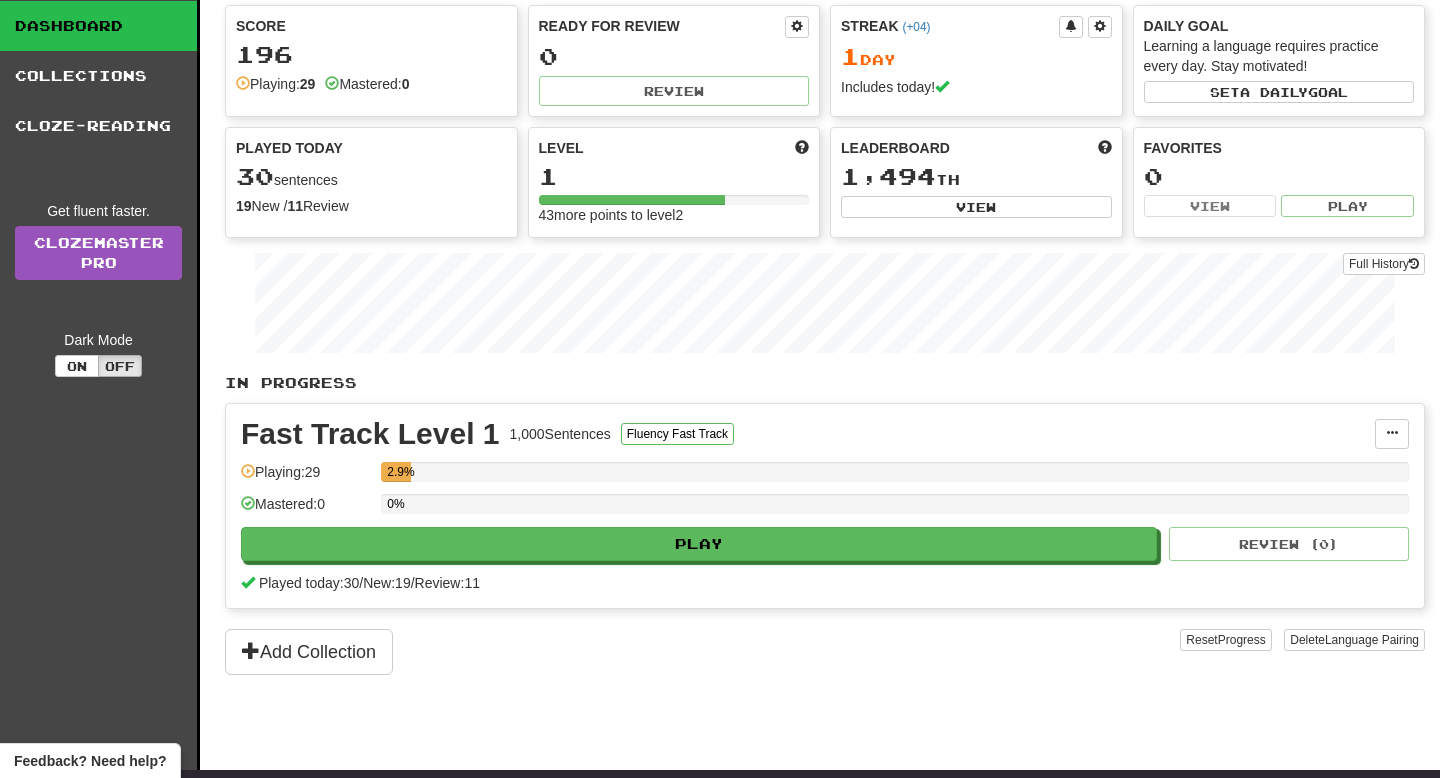 scroll, scrollTop: 0, scrollLeft: 0, axis: both 